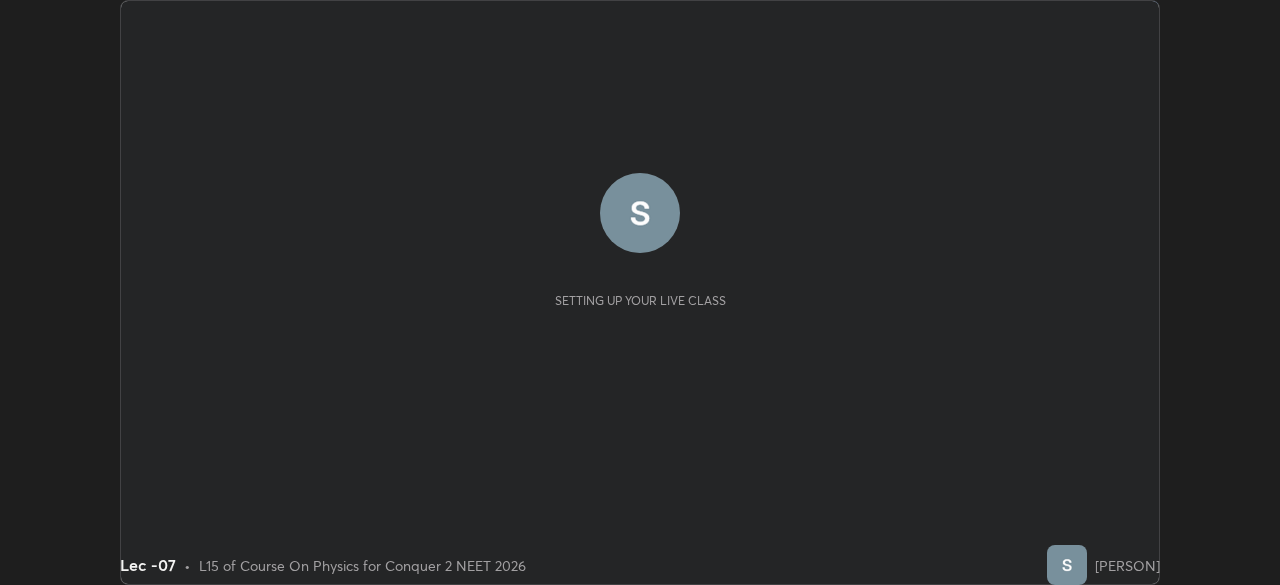 scroll, scrollTop: 0, scrollLeft: 0, axis: both 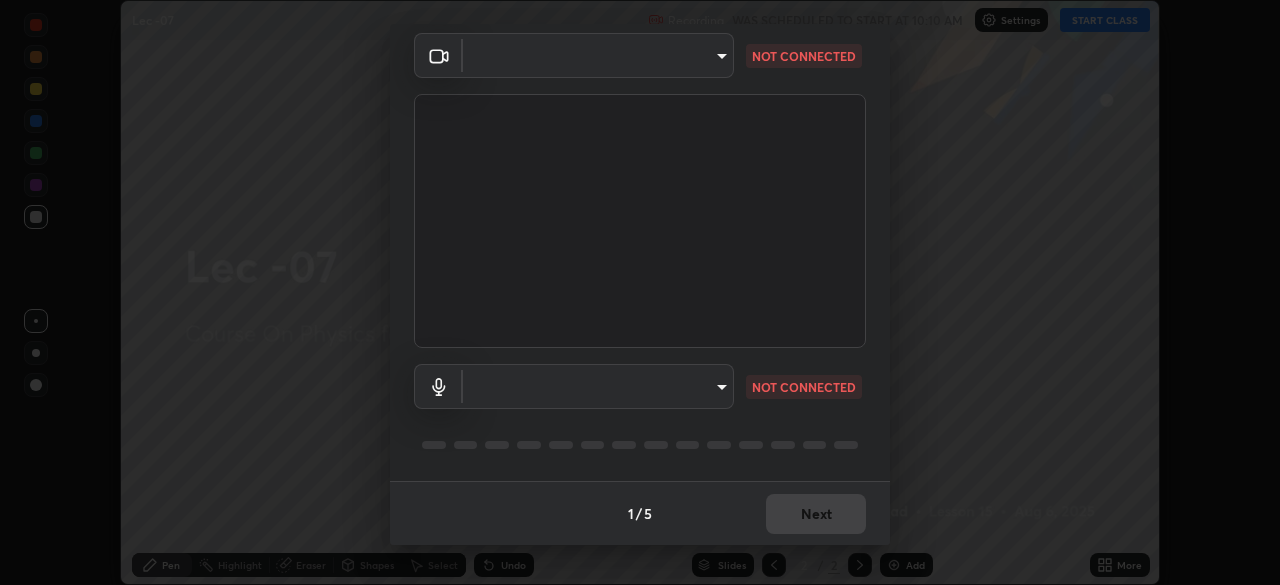 type on "bba66c41345857dcc9a6d4c580dc01eb5c8f13e357e582705132971b55534d29" 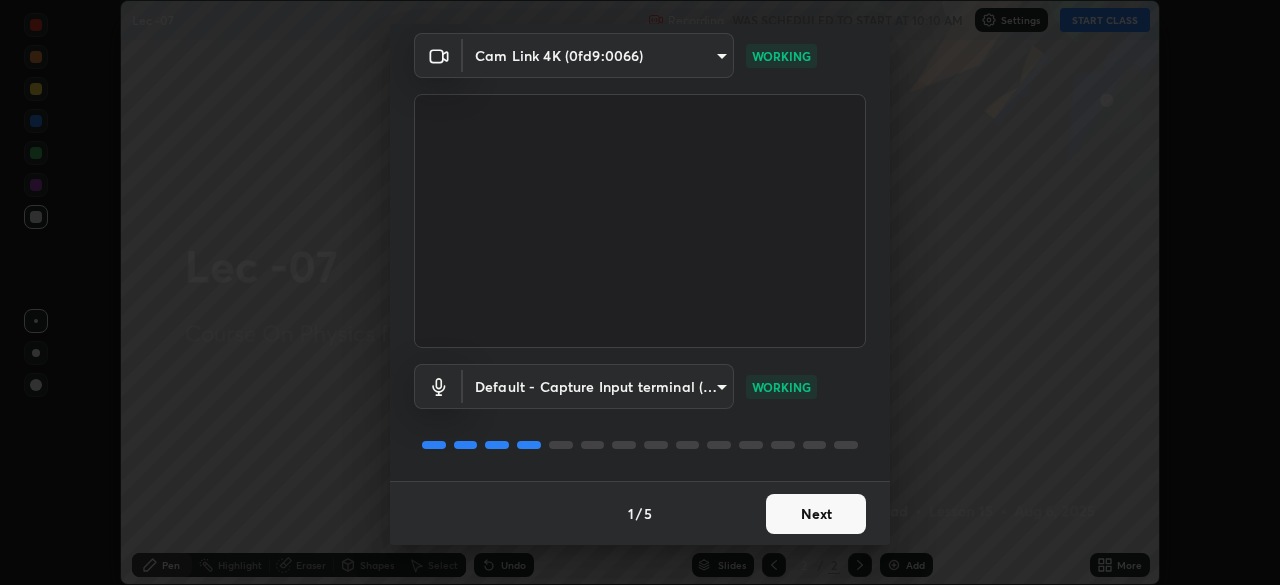 click on "Next" at bounding box center (816, 514) 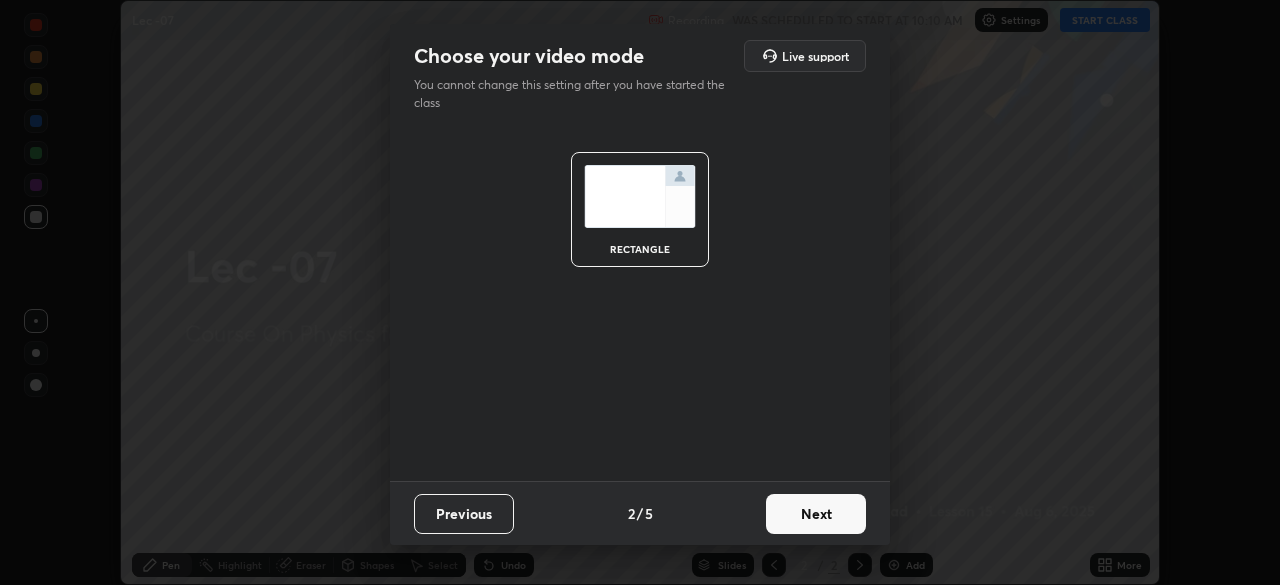 scroll, scrollTop: 0, scrollLeft: 0, axis: both 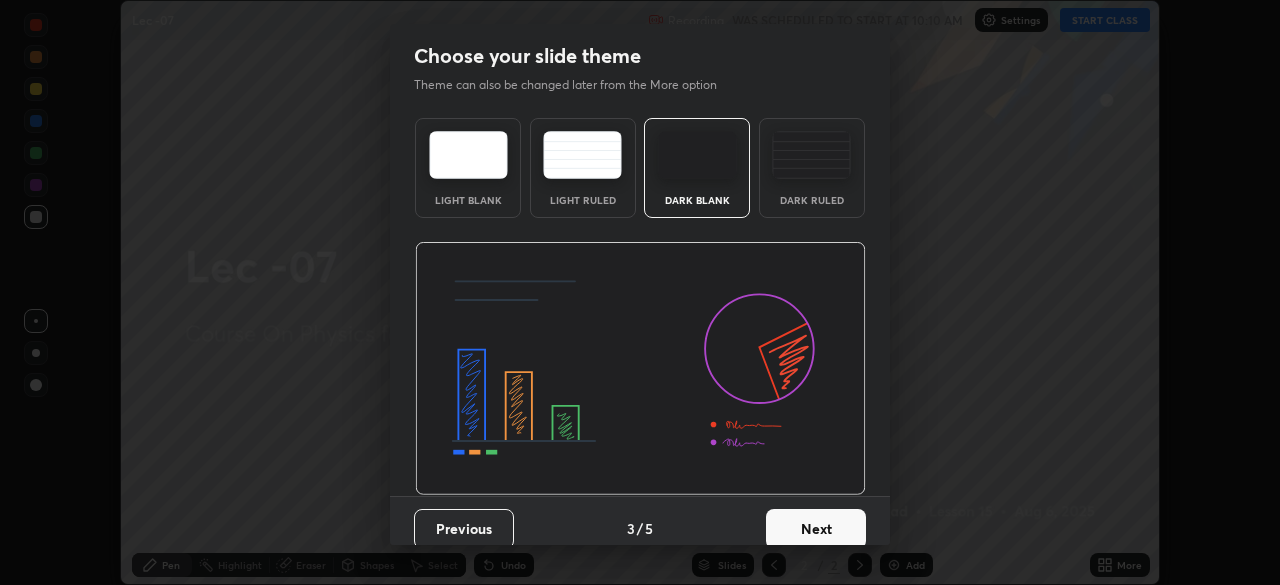 click on "Next" at bounding box center (816, 529) 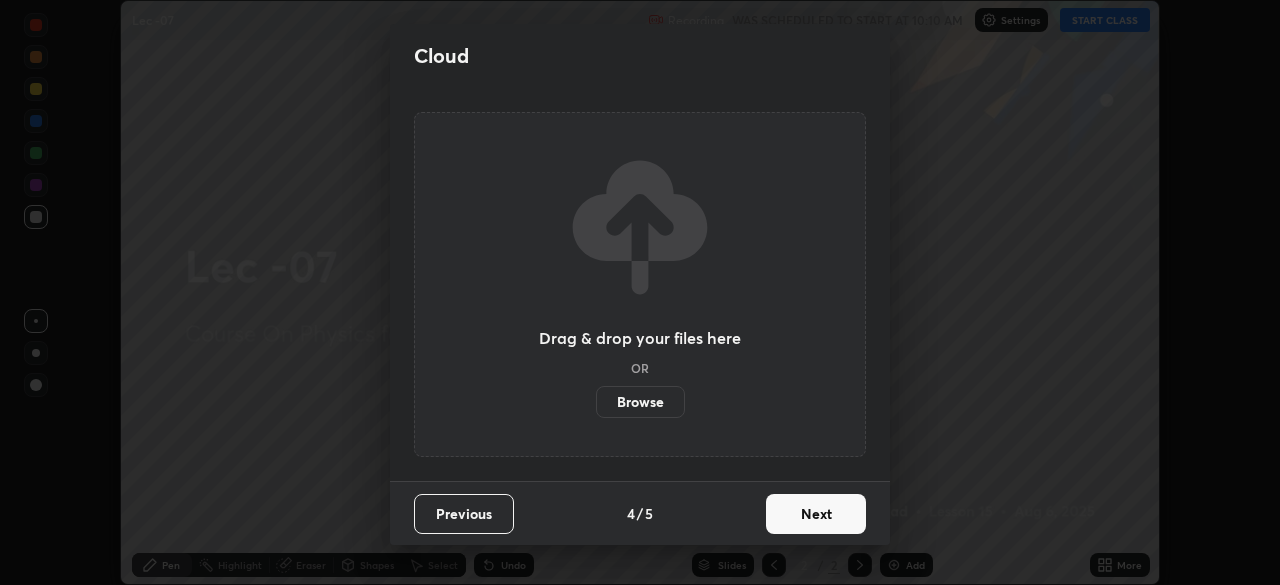 click on "Next" at bounding box center (816, 514) 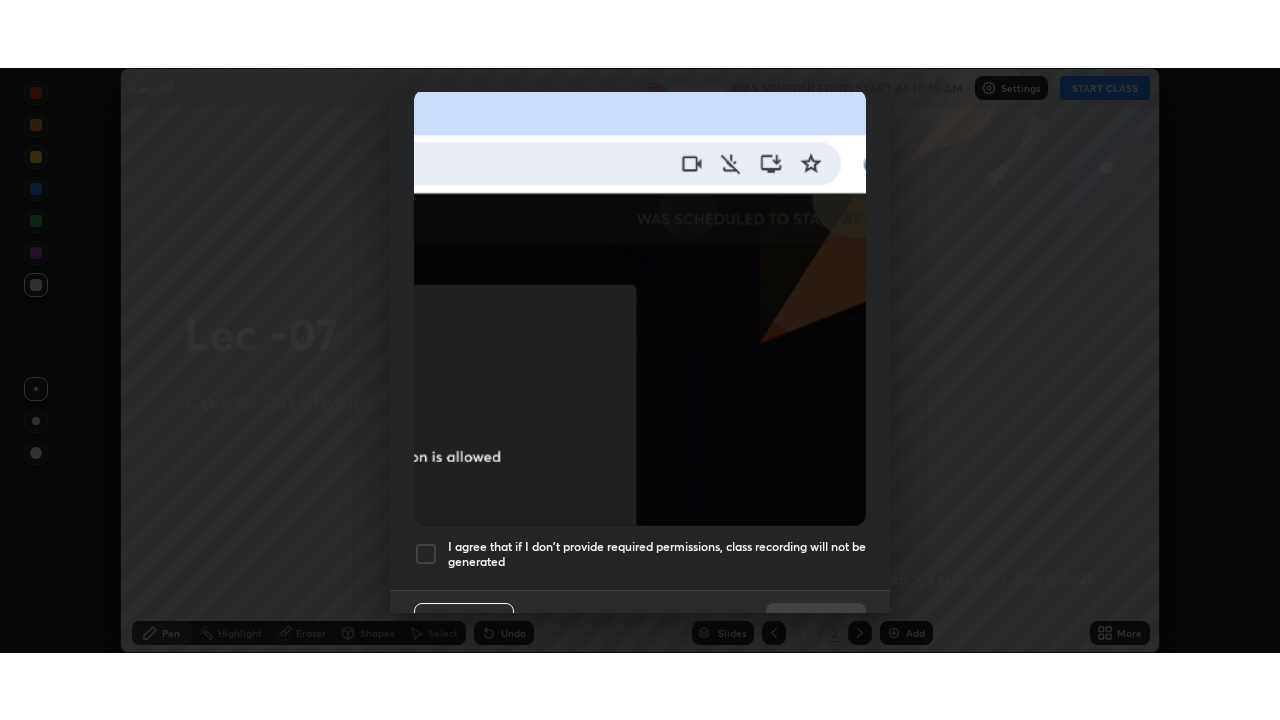 scroll, scrollTop: 479, scrollLeft: 0, axis: vertical 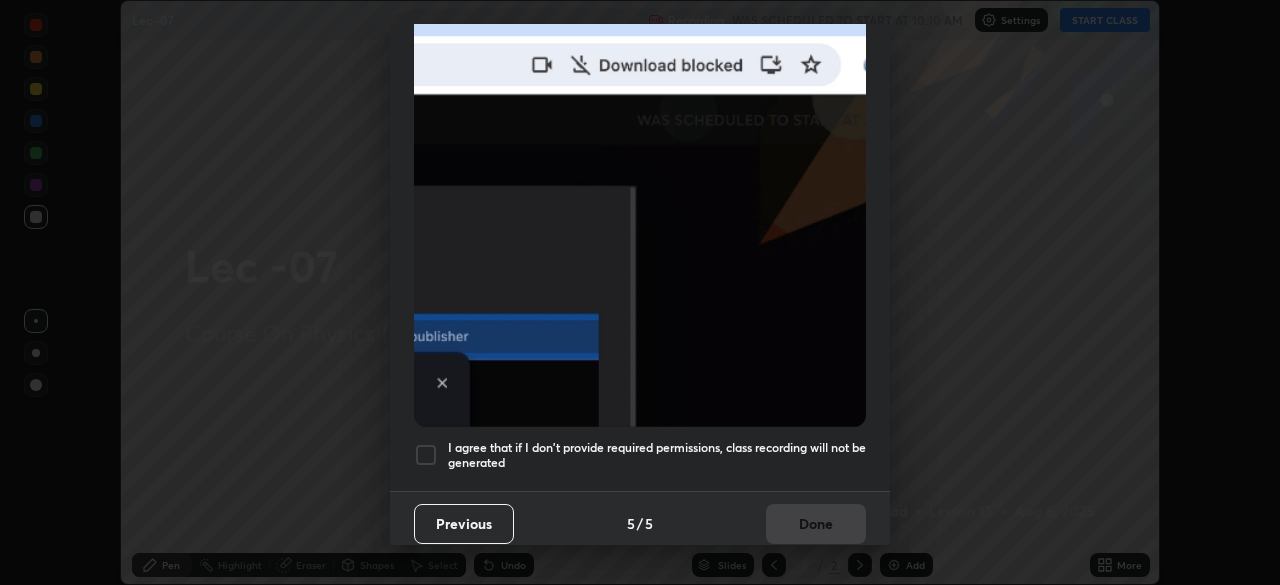 click at bounding box center [426, 455] 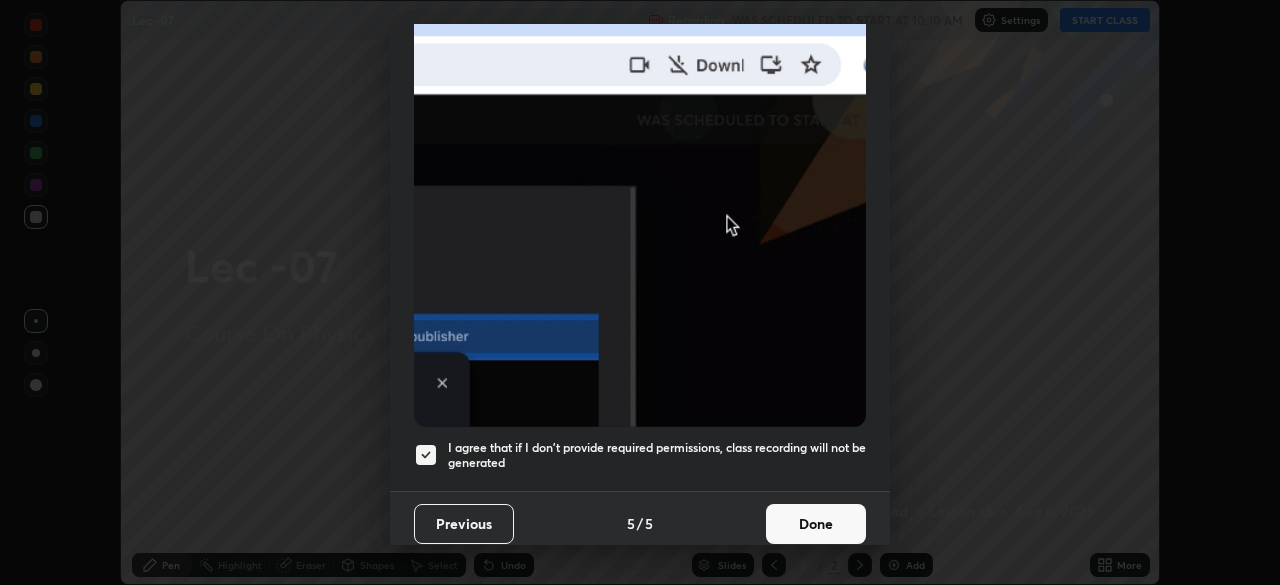 click on "Done" at bounding box center (816, 524) 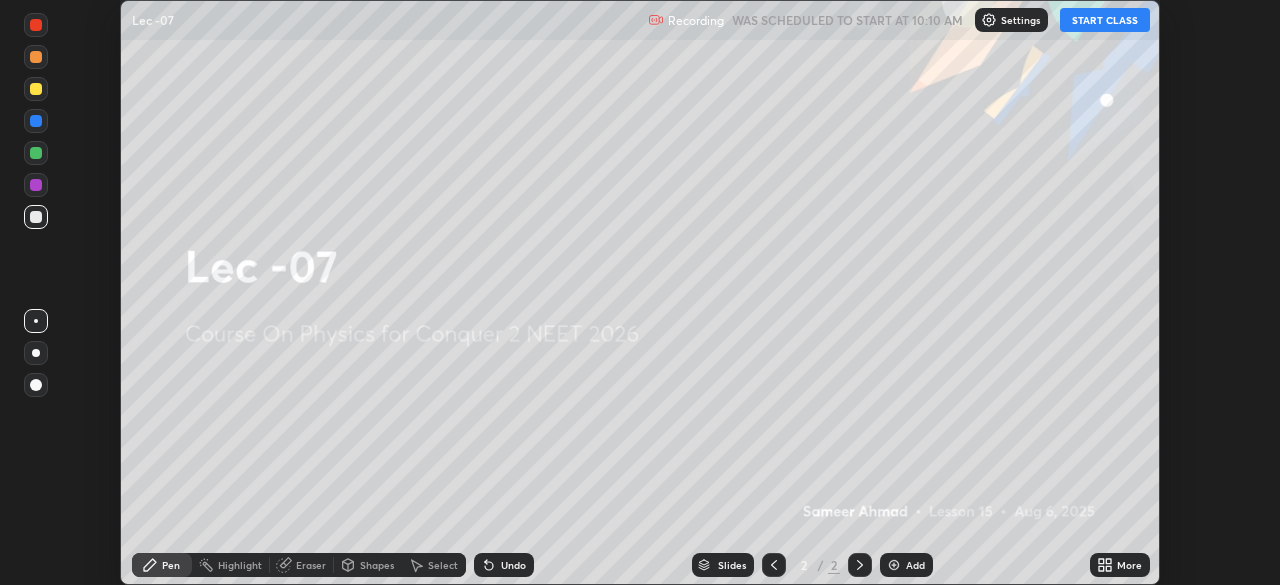 click on "More" at bounding box center (1129, 565) 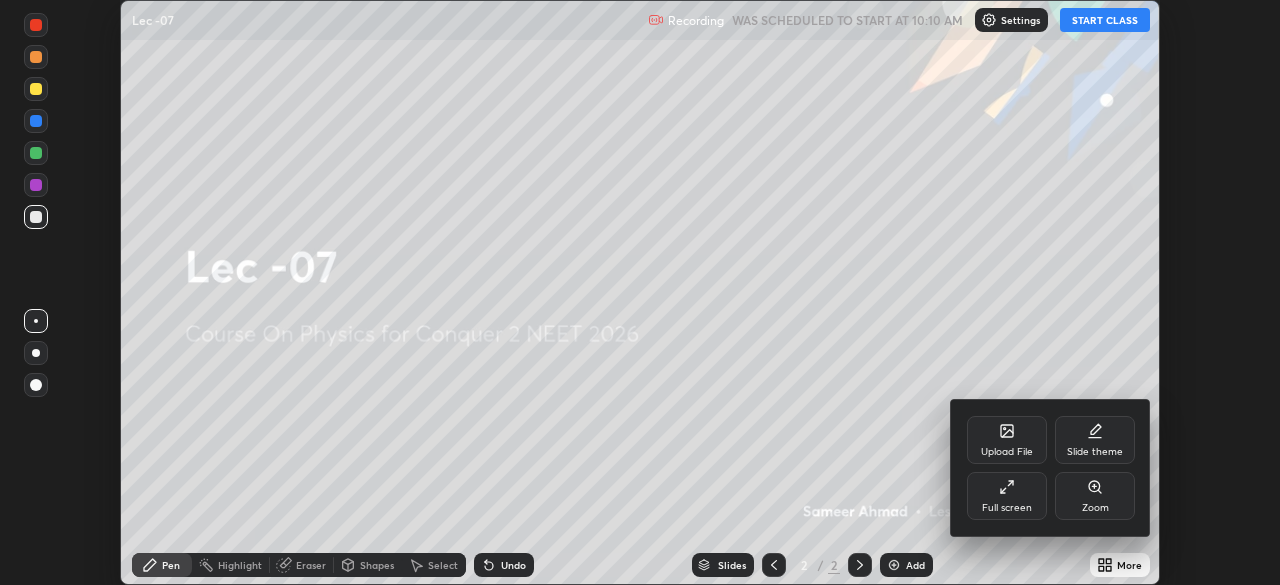 click on "Full screen" at bounding box center (1007, 508) 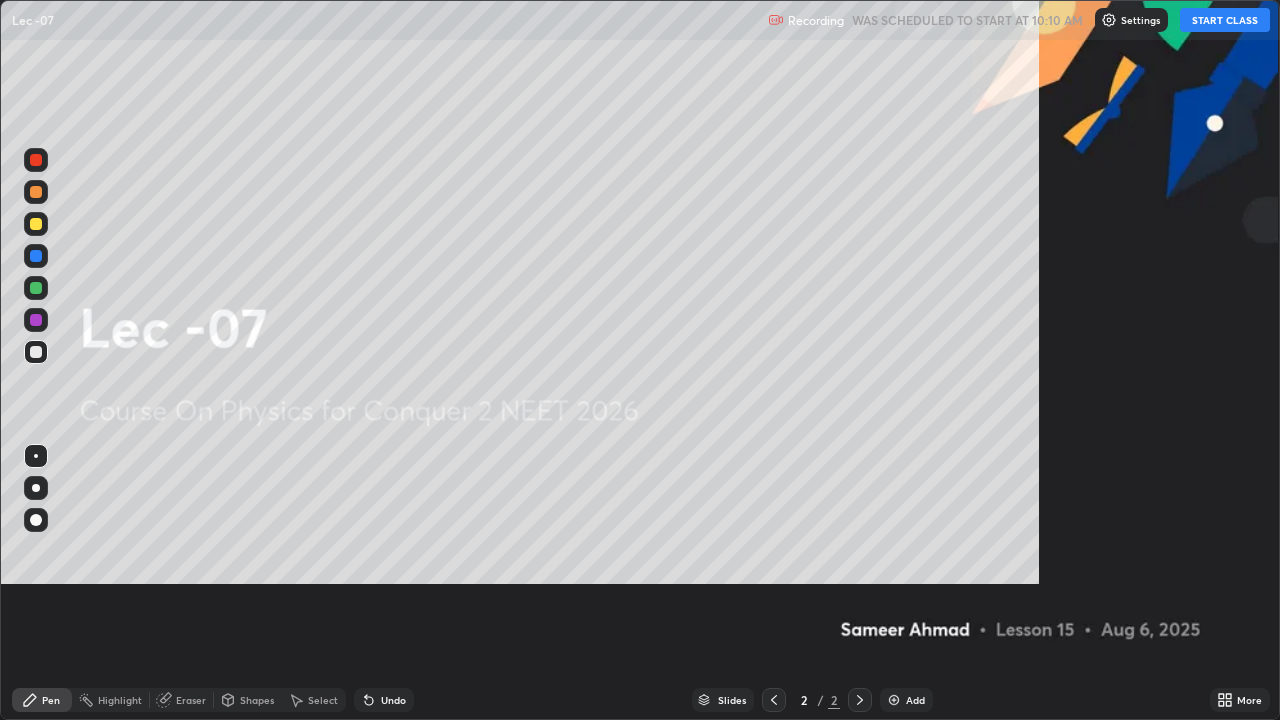 scroll, scrollTop: 99280, scrollLeft: 98720, axis: both 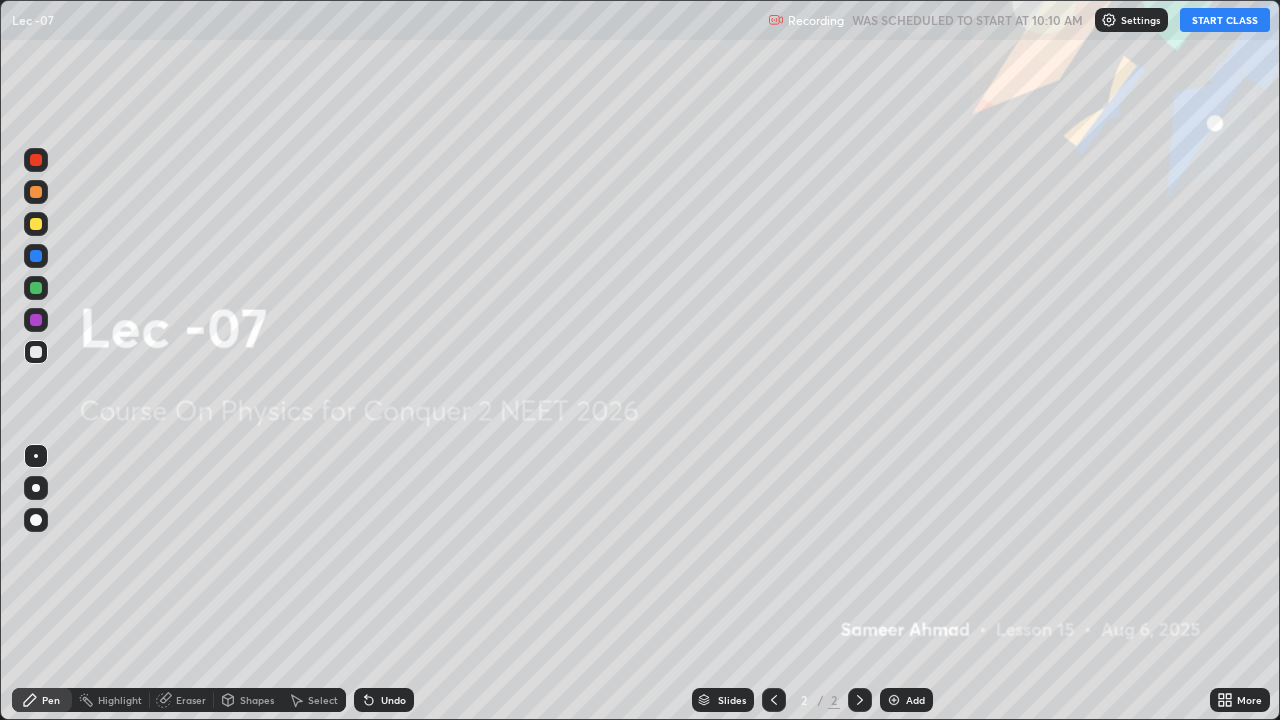 click on "START CLASS" at bounding box center [1225, 20] 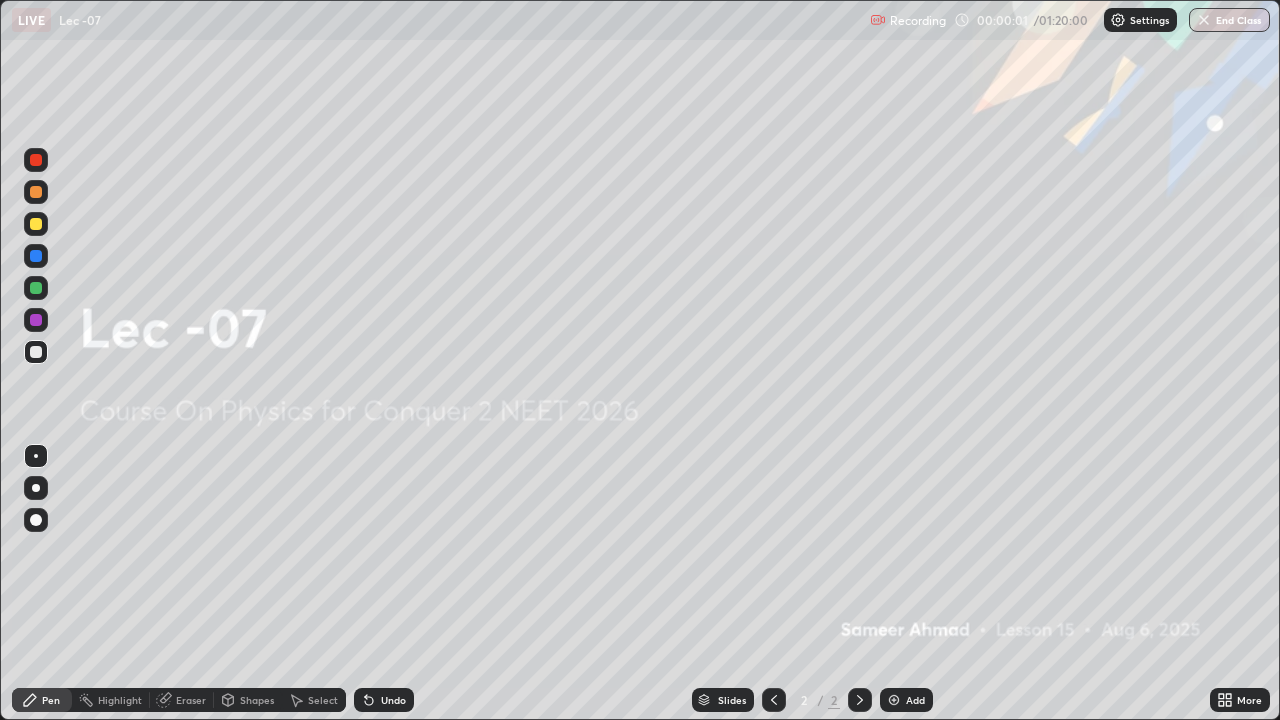 click at bounding box center [1204, 20] 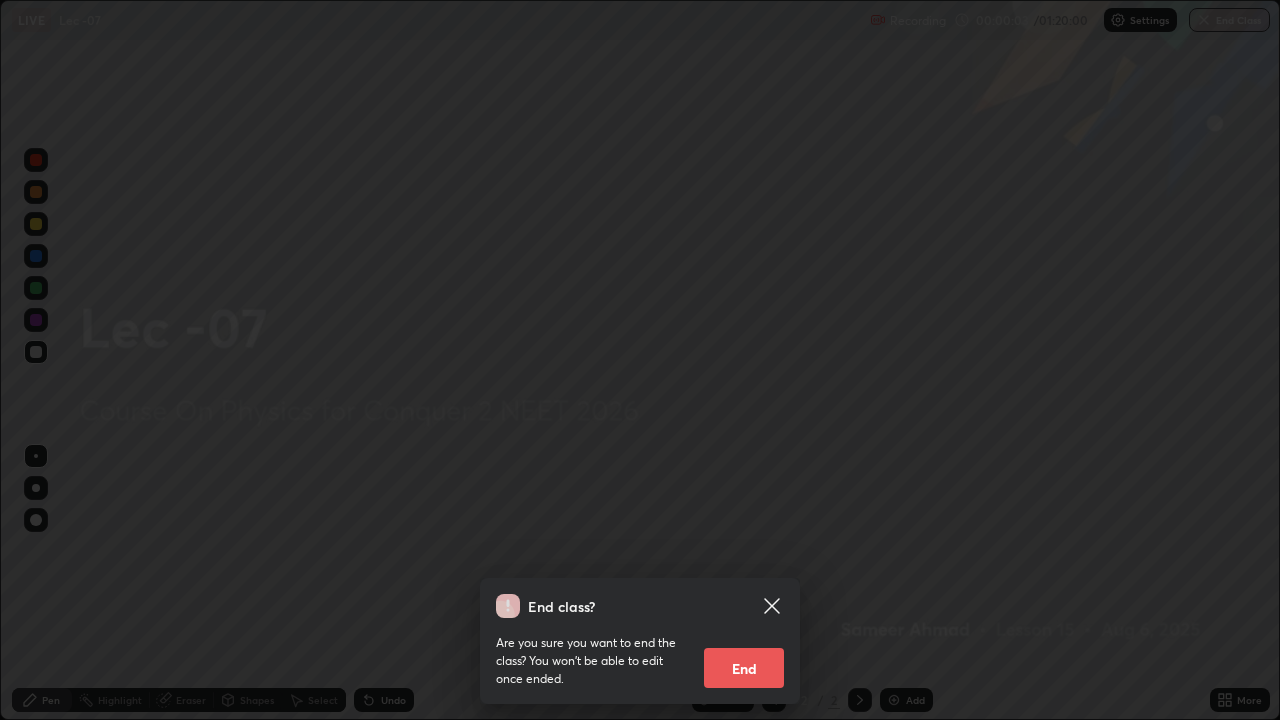 click 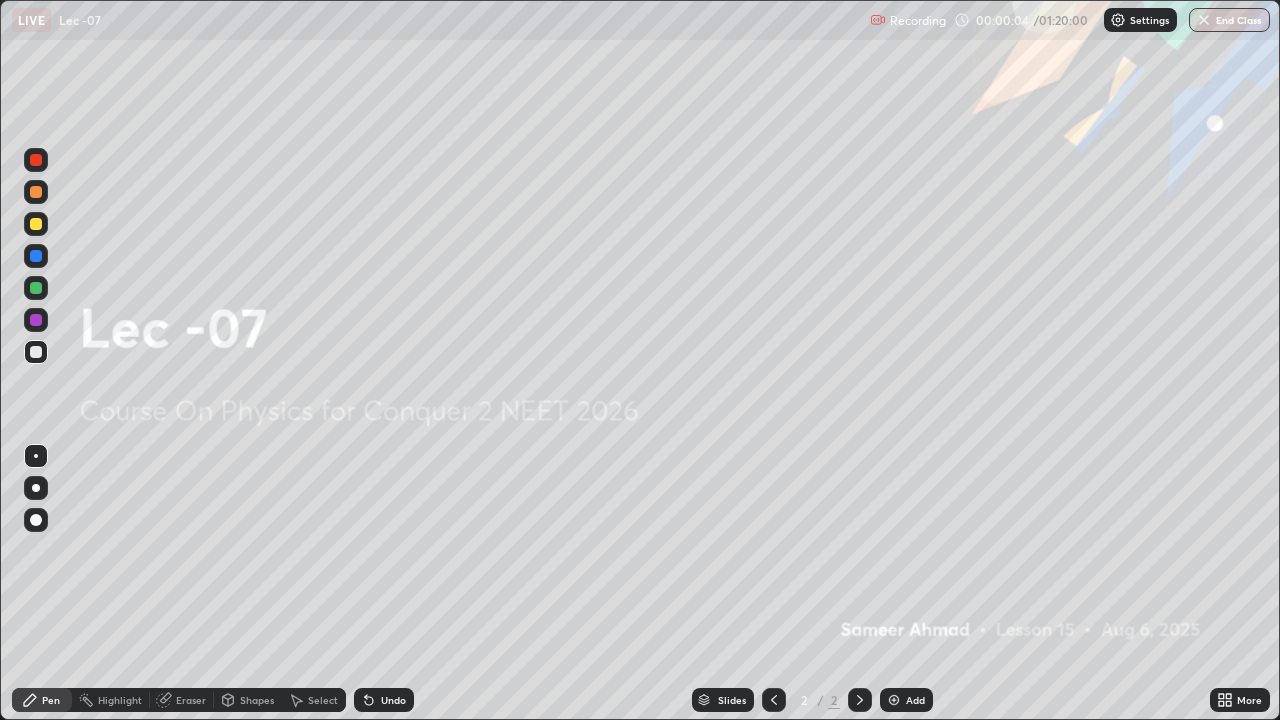 click on "Add" at bounding box center [915, 700] 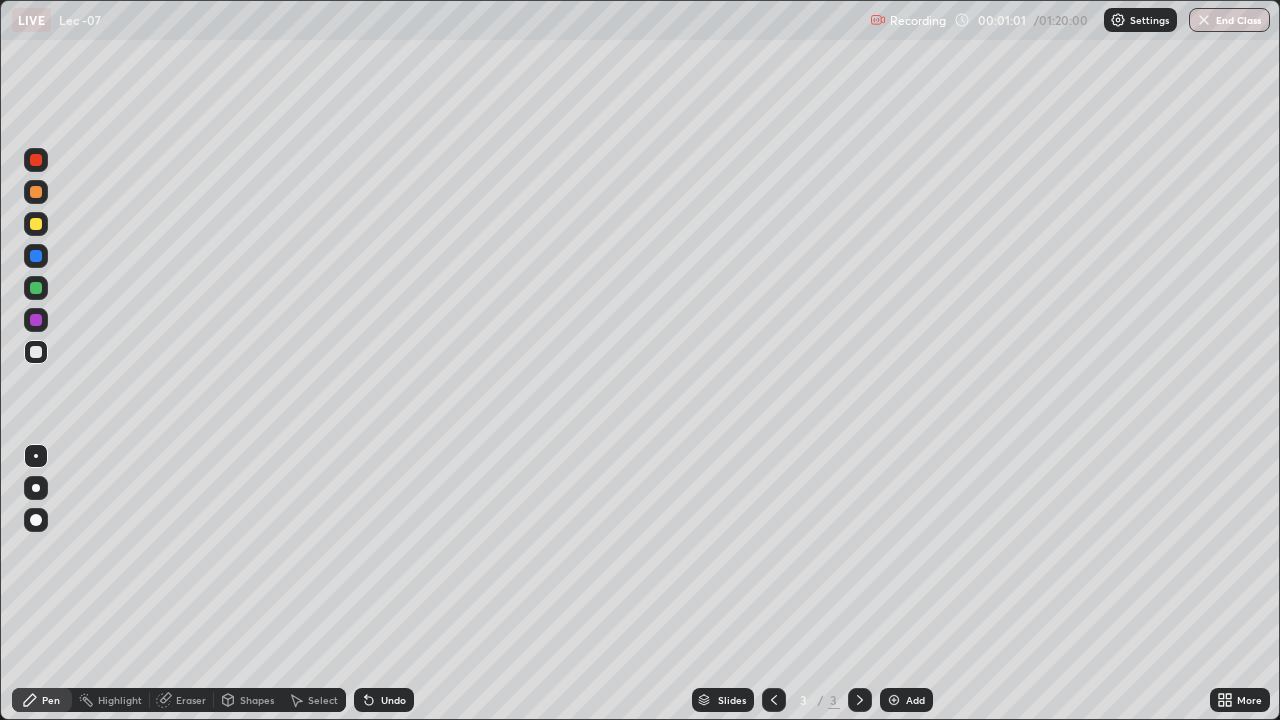 click on "Undo" at bounding box center [393, 700] 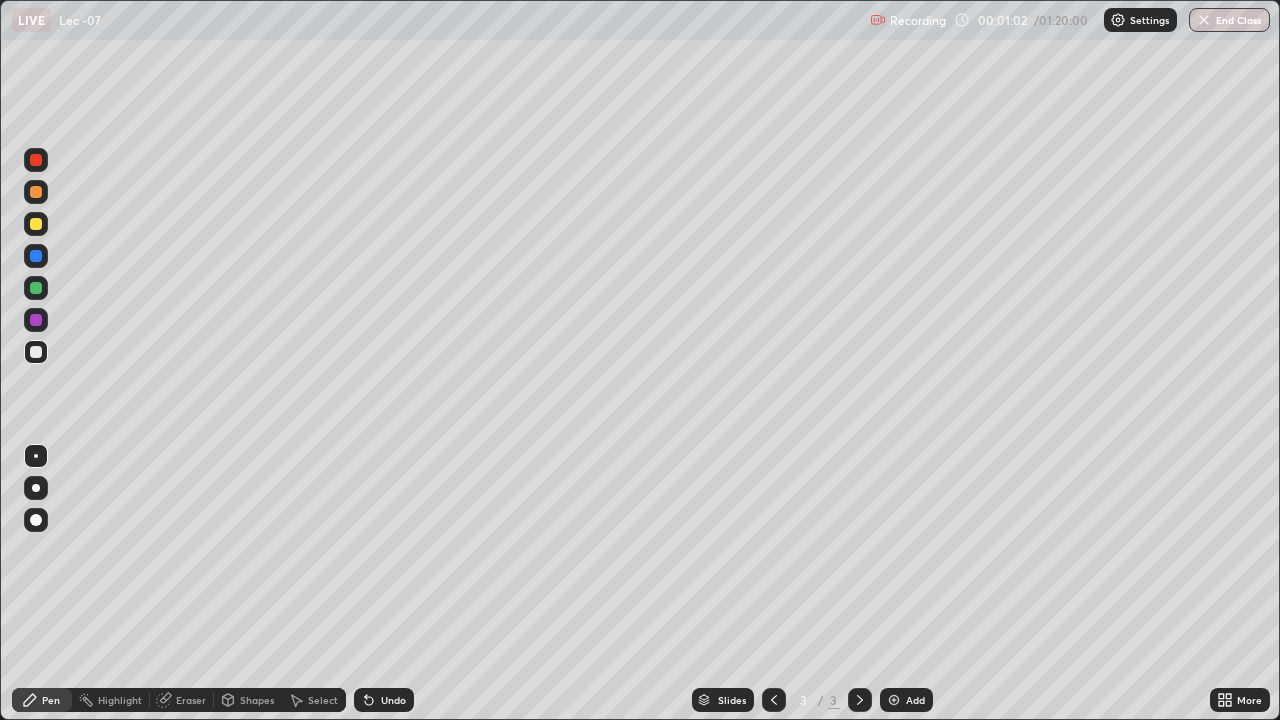 click on "Undo" at bounding box center (393, 700) 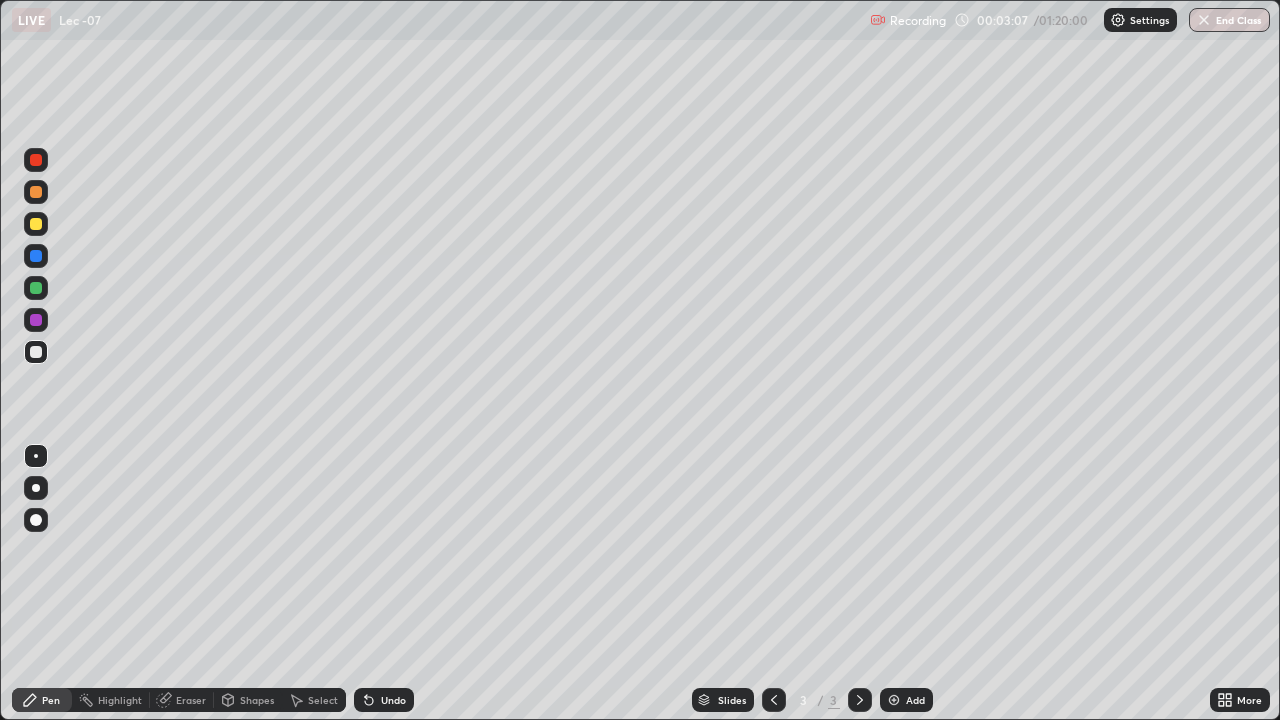 click on "Undo" at bounding box center [393, 700] 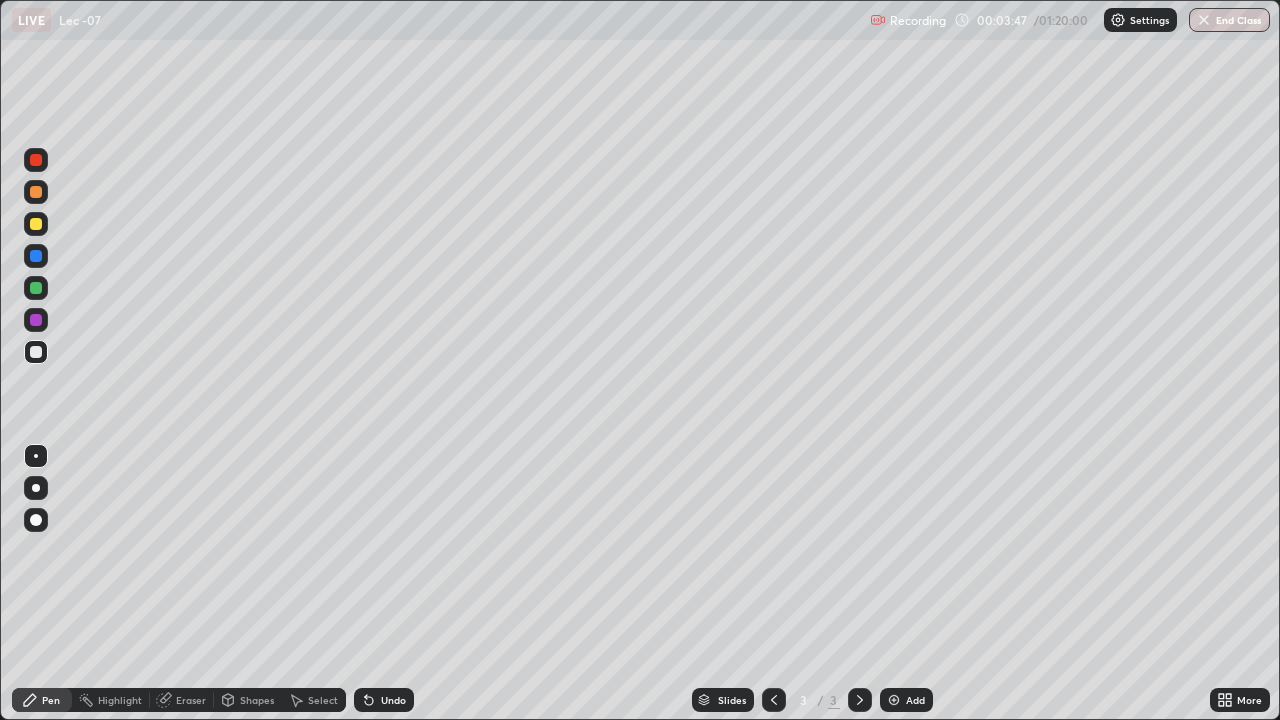click on "Add" at bounding box center [915, 700] 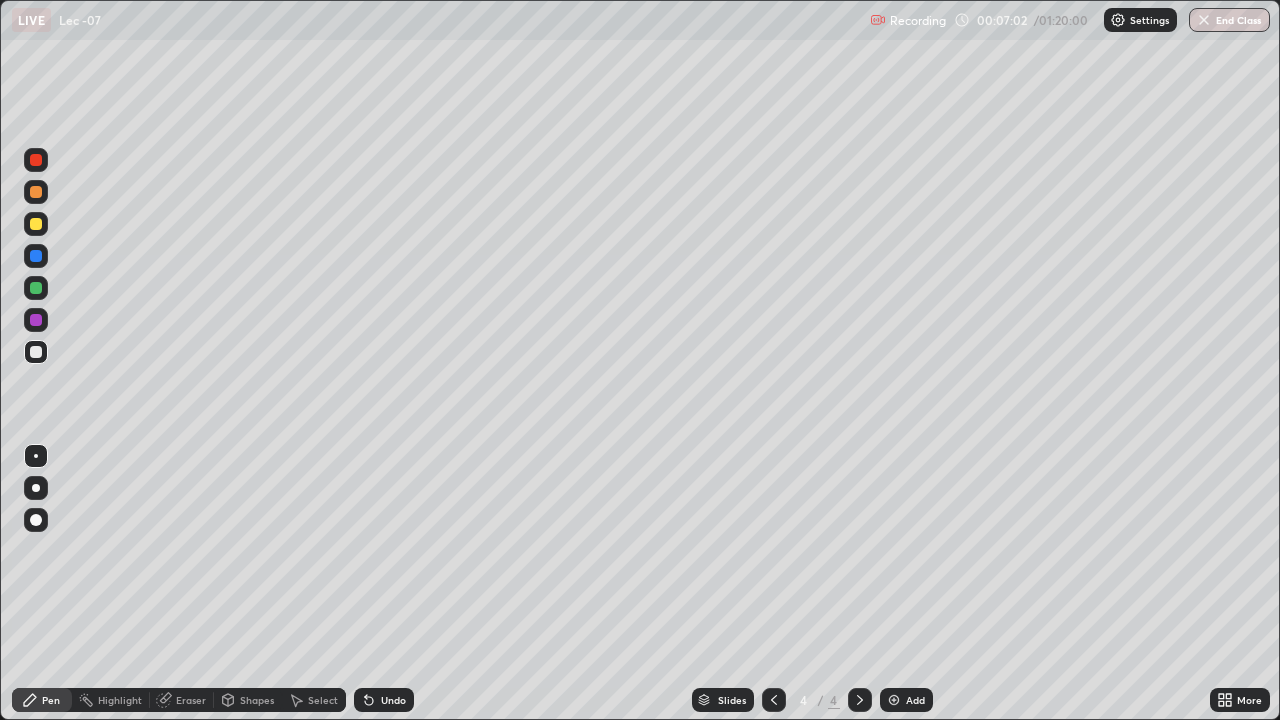 click at bounding box center (36, 288) 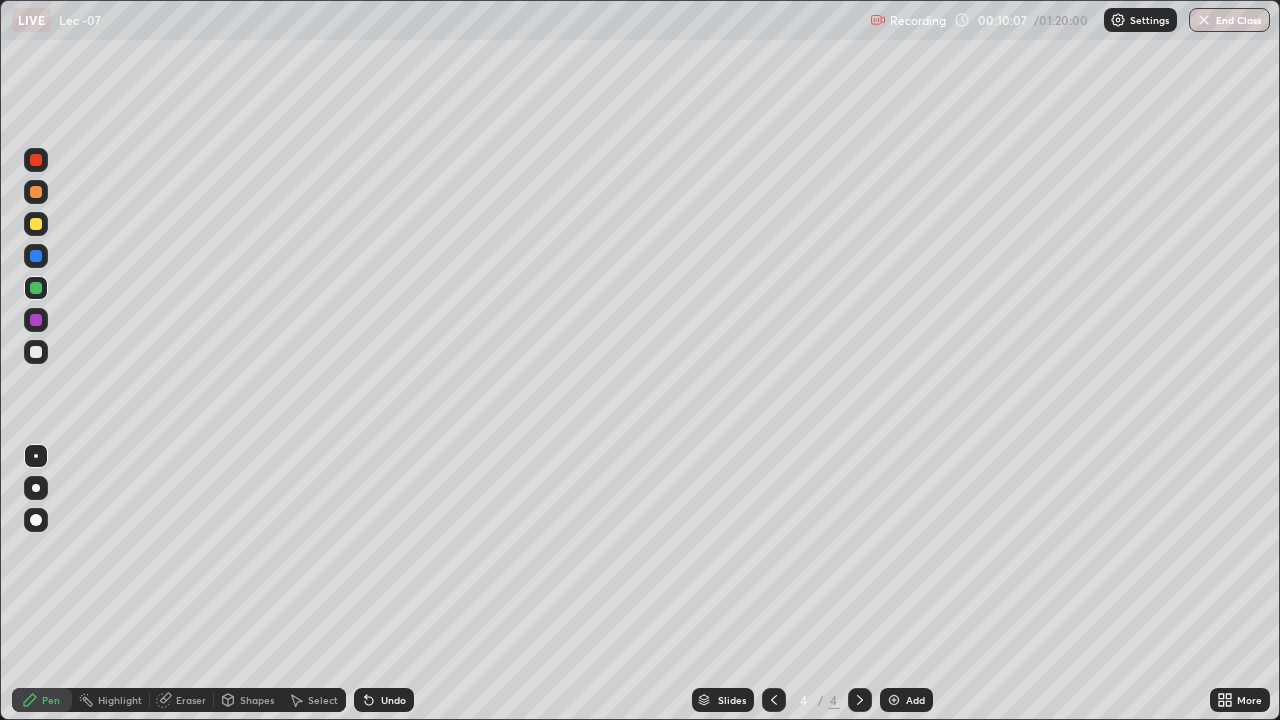 click on "Add" at bounding box center [906, 700] 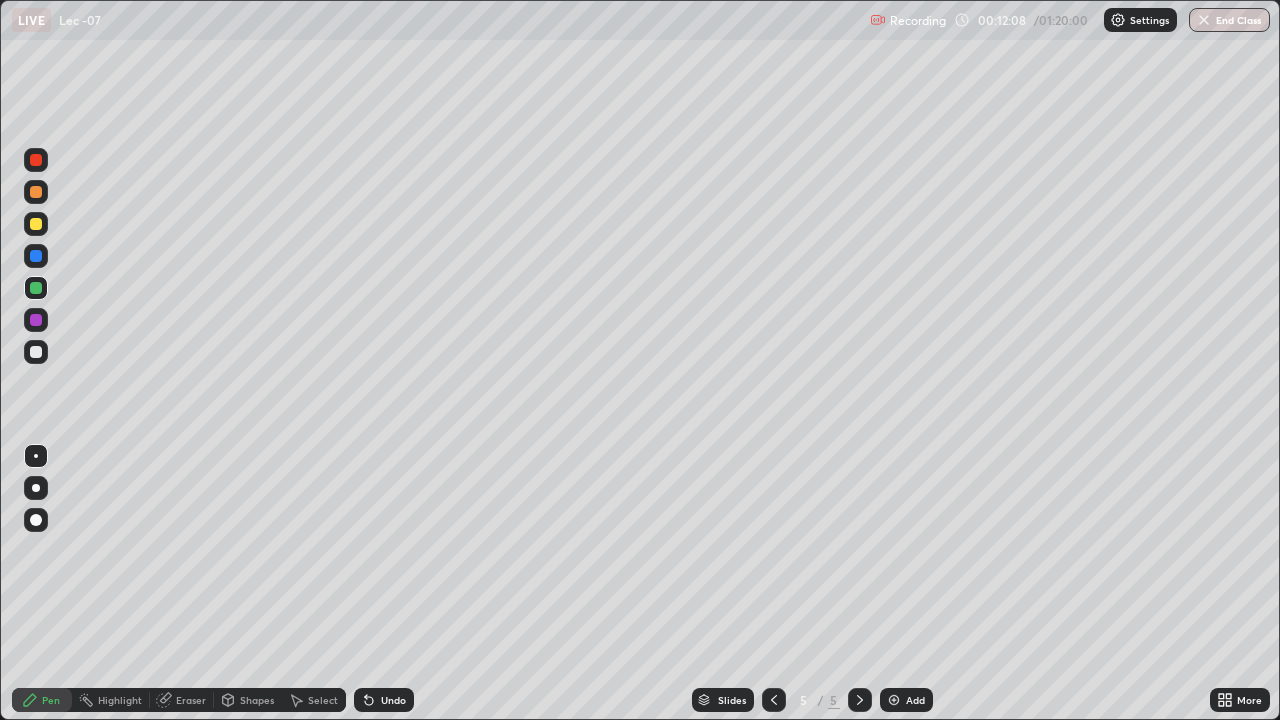 click on "Add" at bounding box center (906, 700) 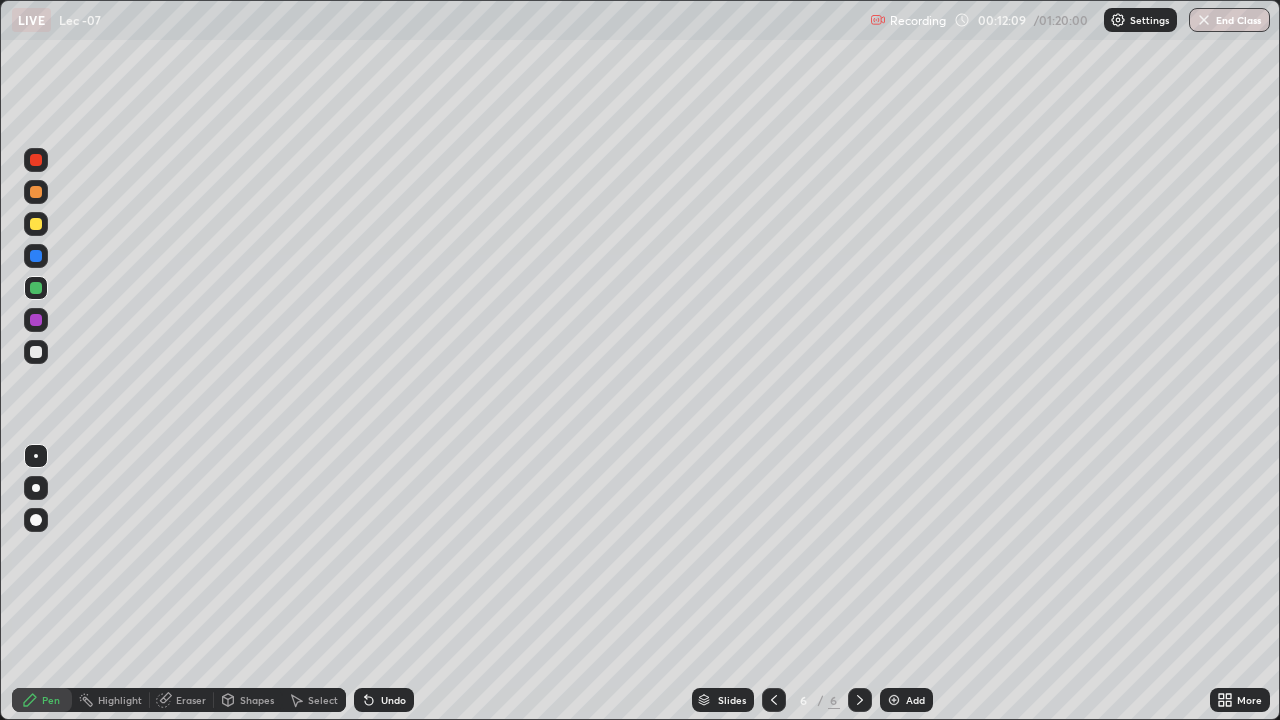 click at bounding box center (36, 352) 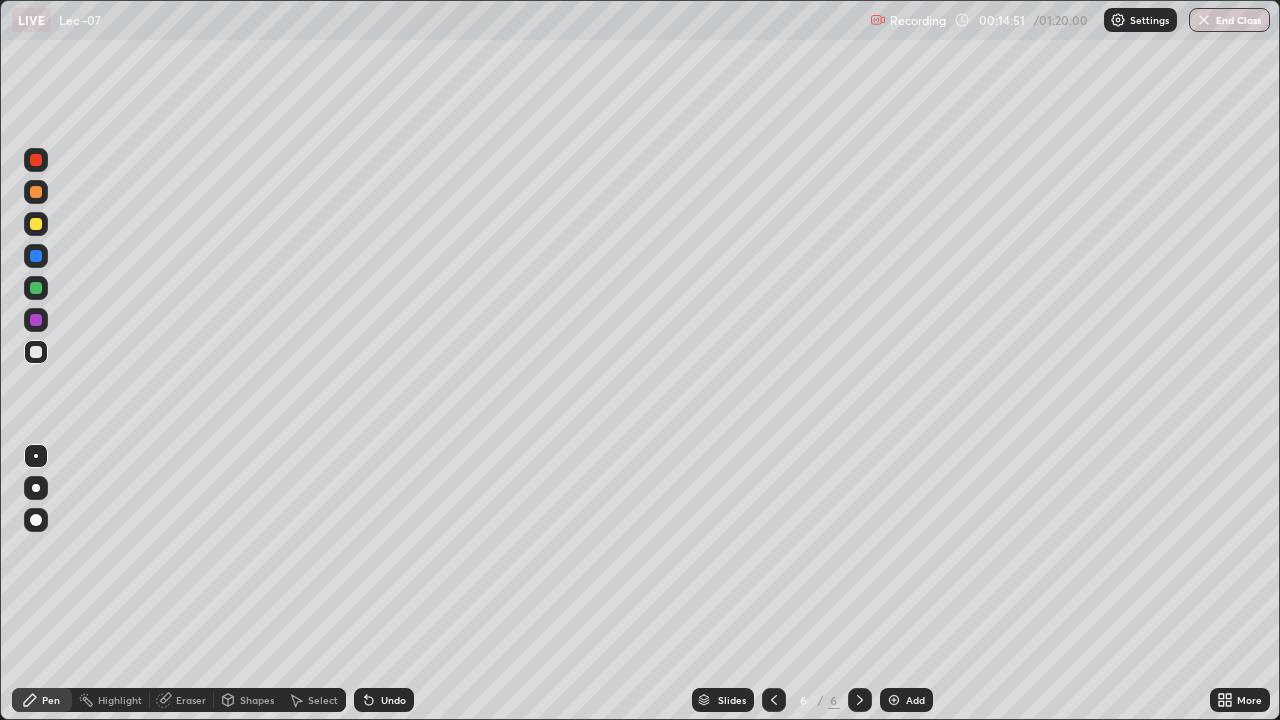 click on "Add" at bounding box center (915, 700) 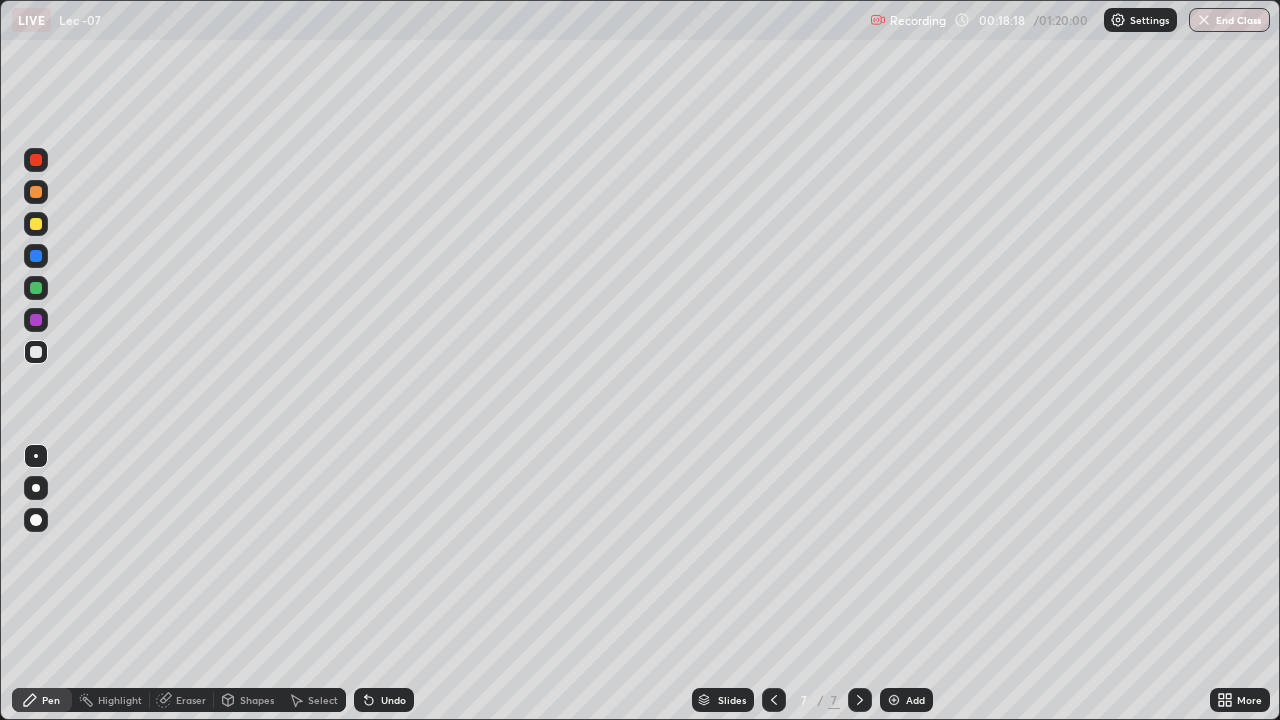 click at bounding box center [894, 700] 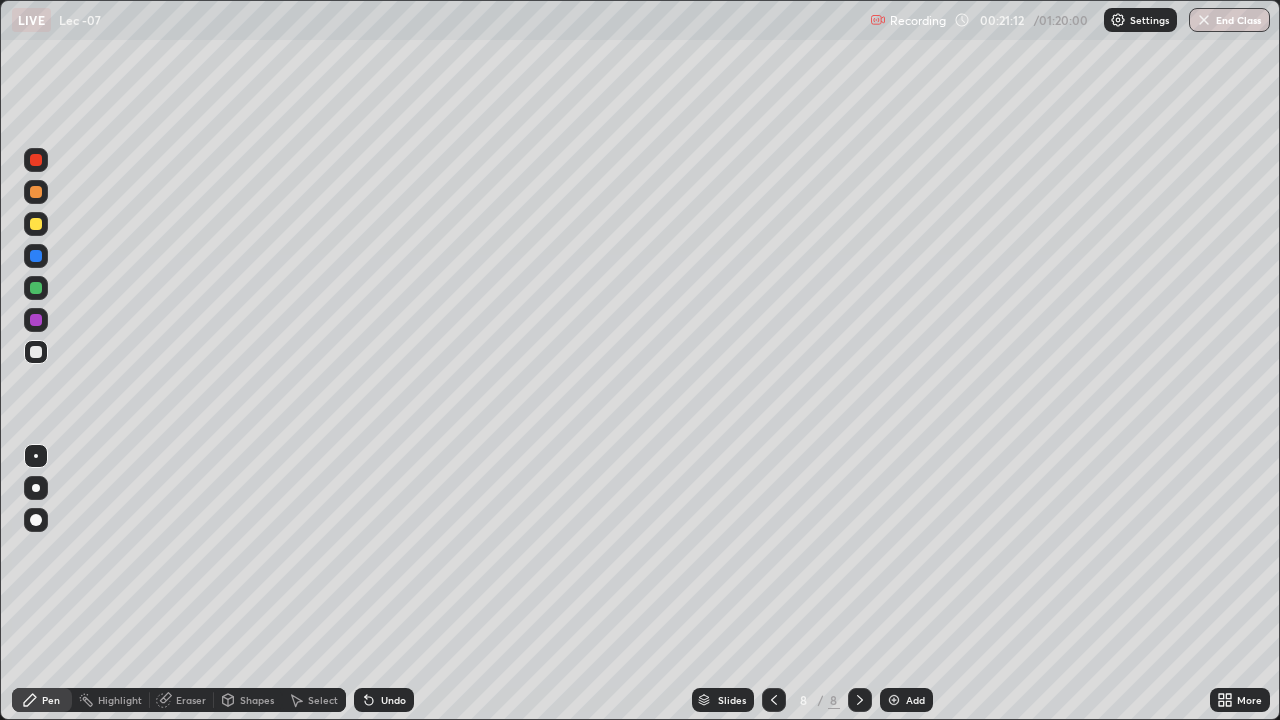 click on "Add" at bounding box center [906, 700] 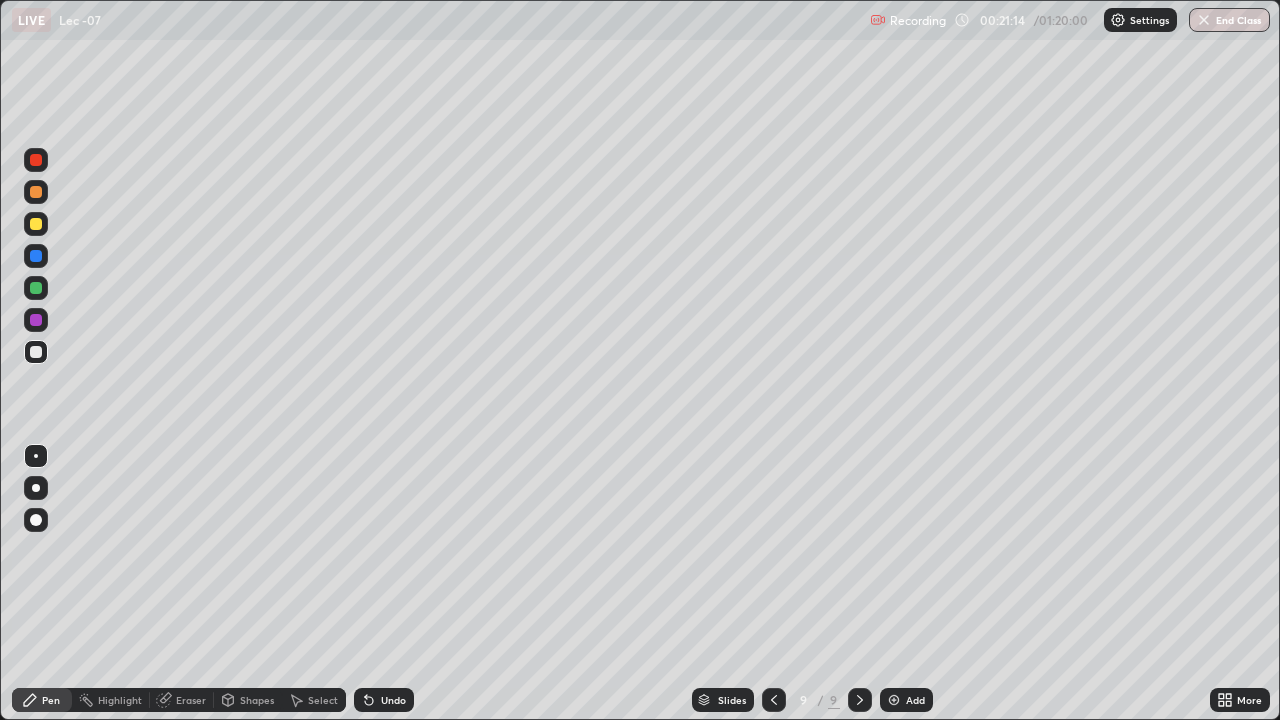 click at bounding box center [36, 352] 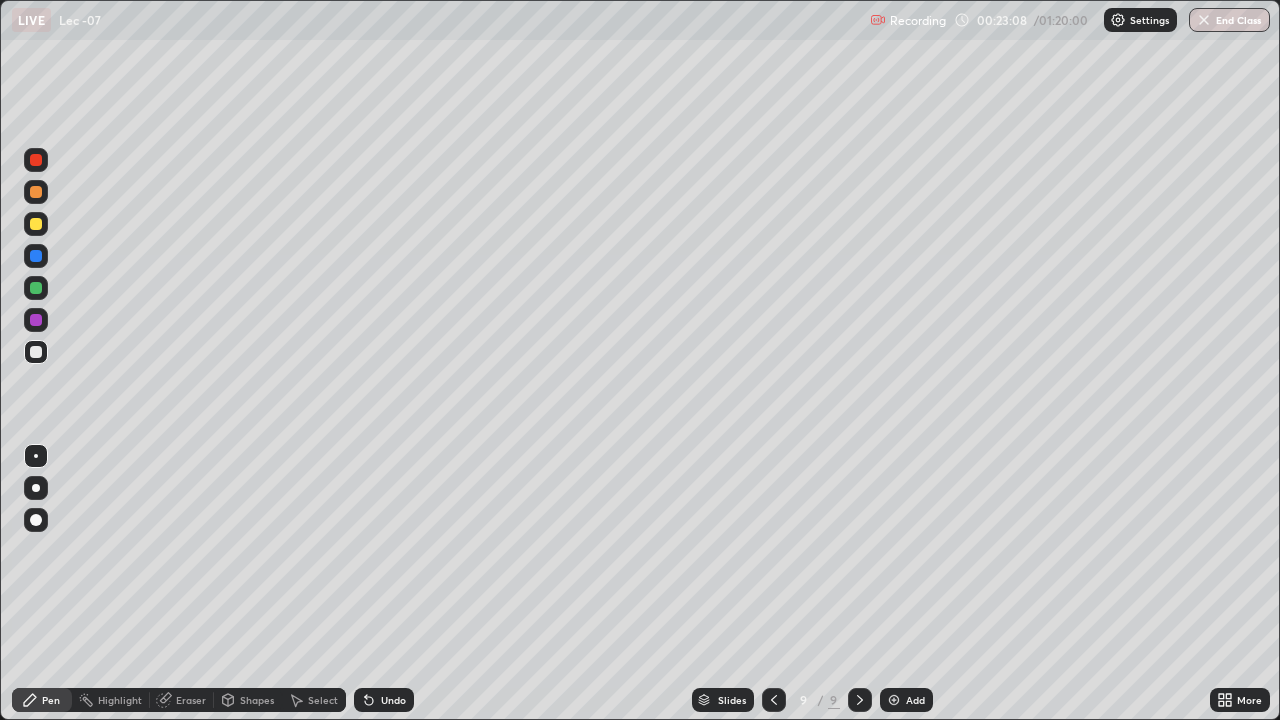 click on "Add" at bounding box center (915, 700) 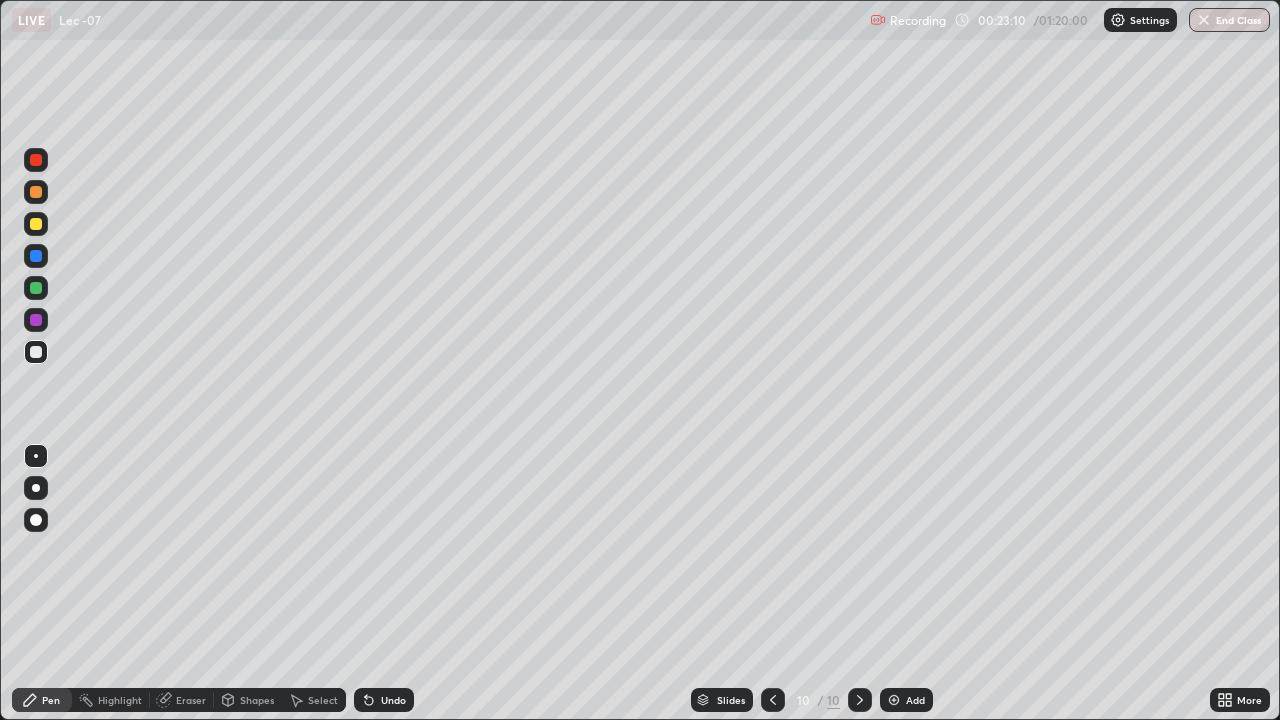 click at bounding box center (36, 352) 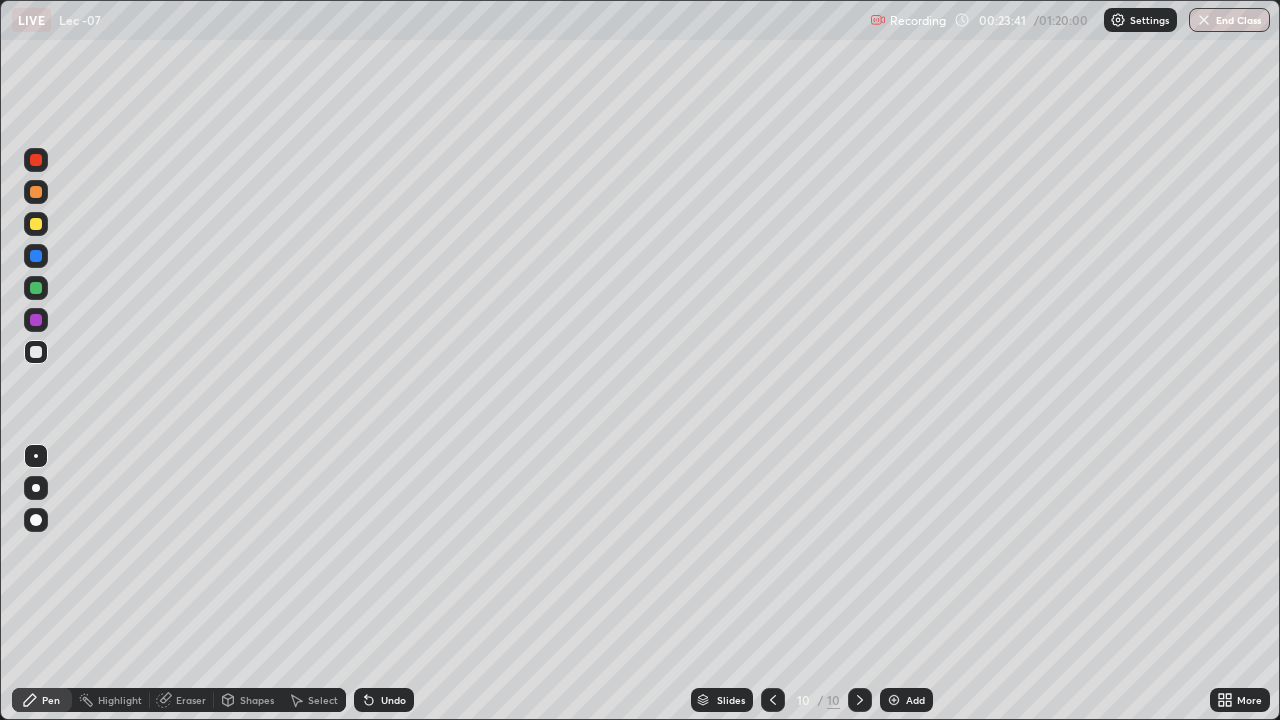 click on "Undo" at bounding box center (393, 700) 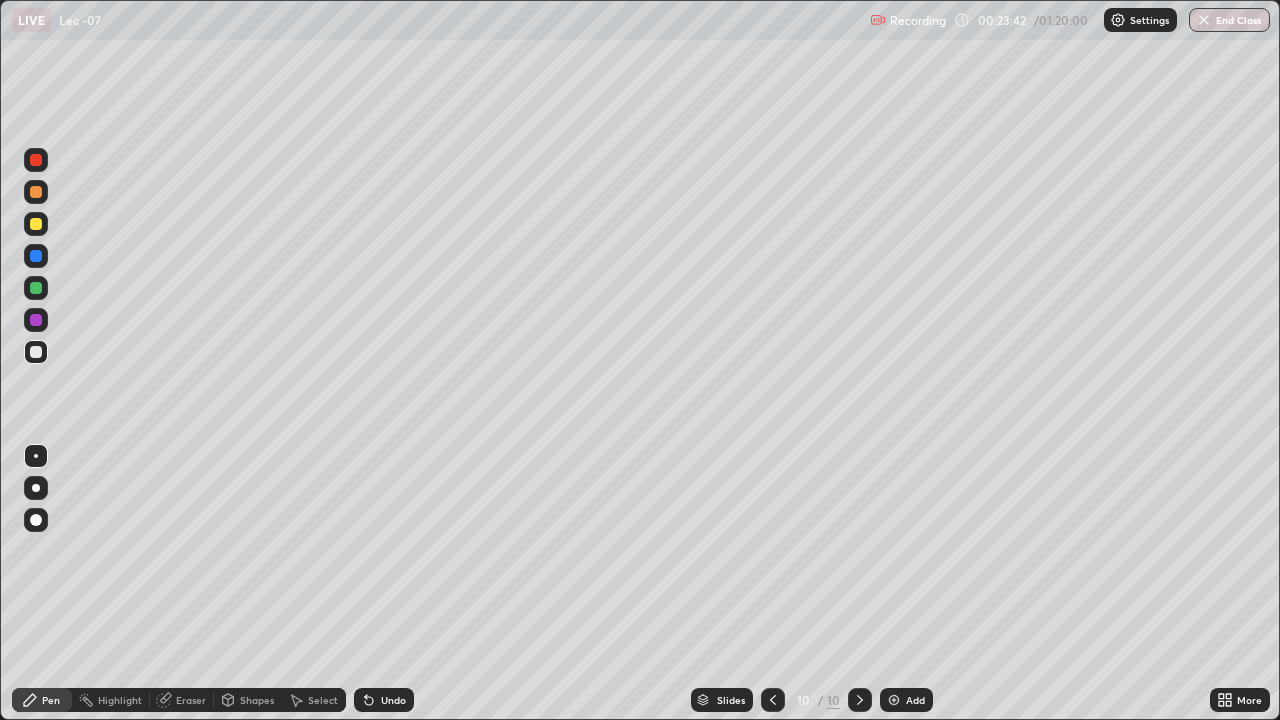 click on "Undo" at bounding box center [393, 700] 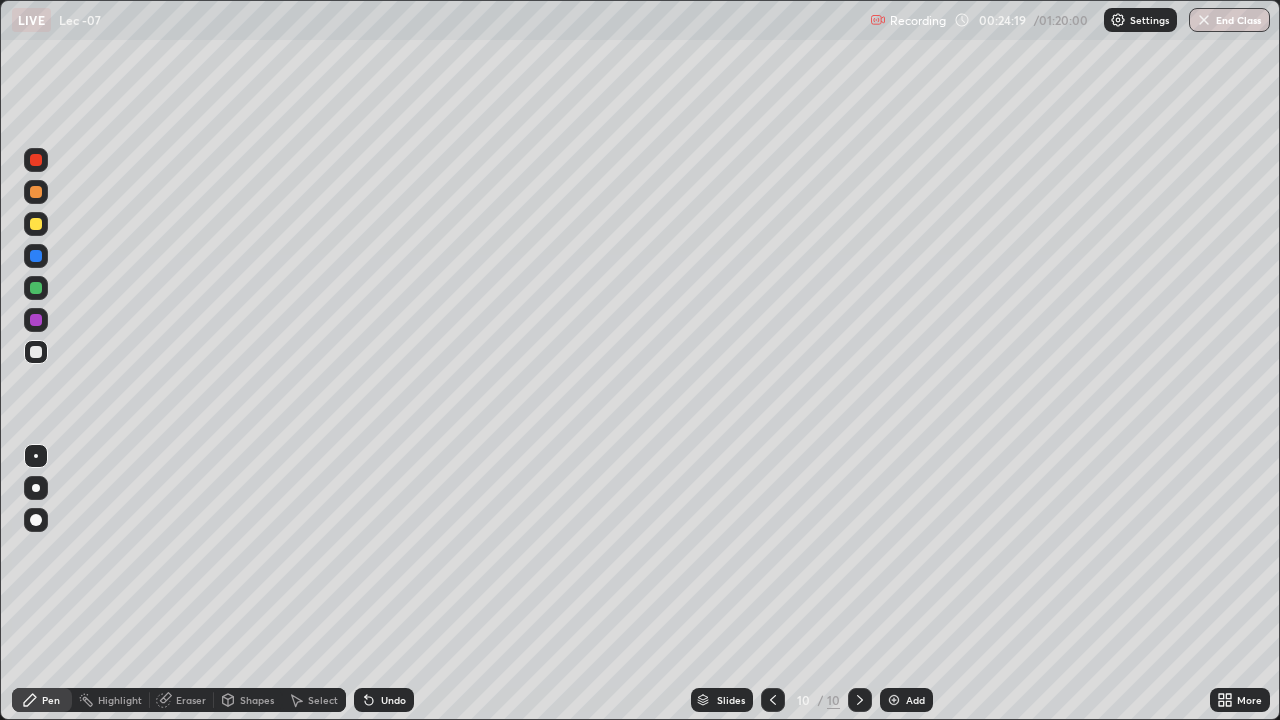click on "Undo" at bounding box center [384, 700] 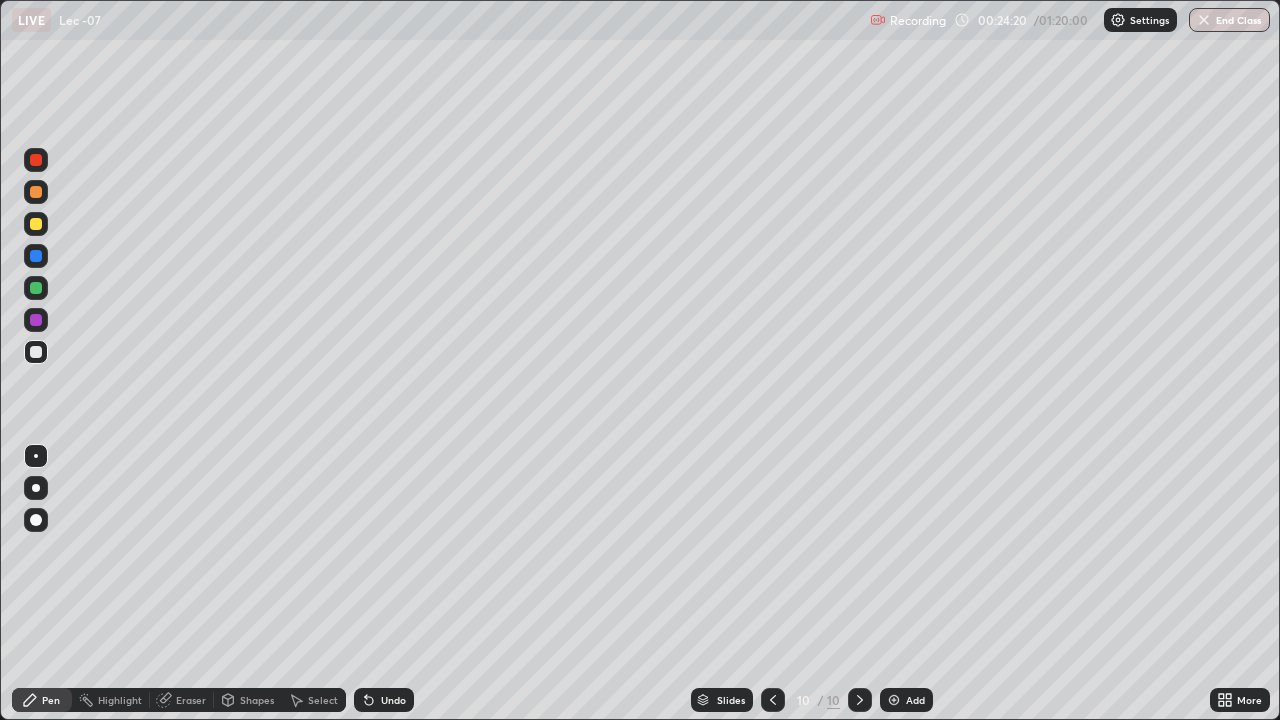 click on "Undo" at bounding box center (384, 700) 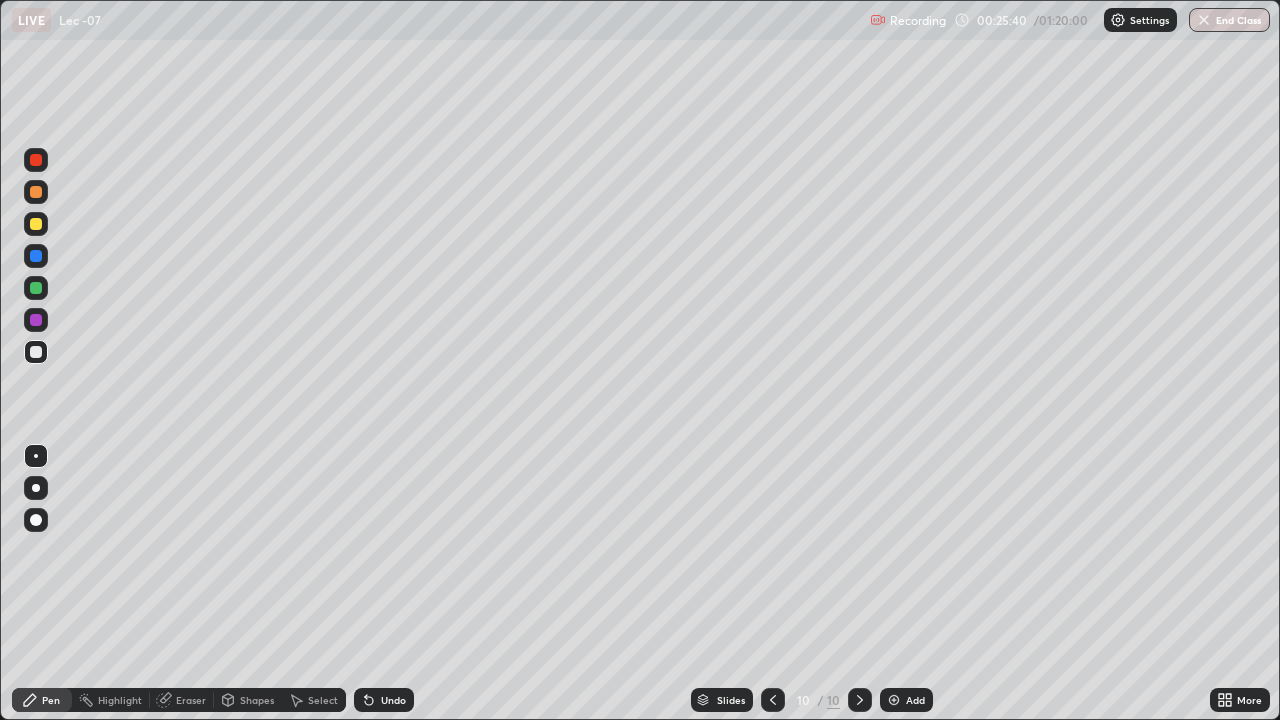 click at bounding box center [36, 288] 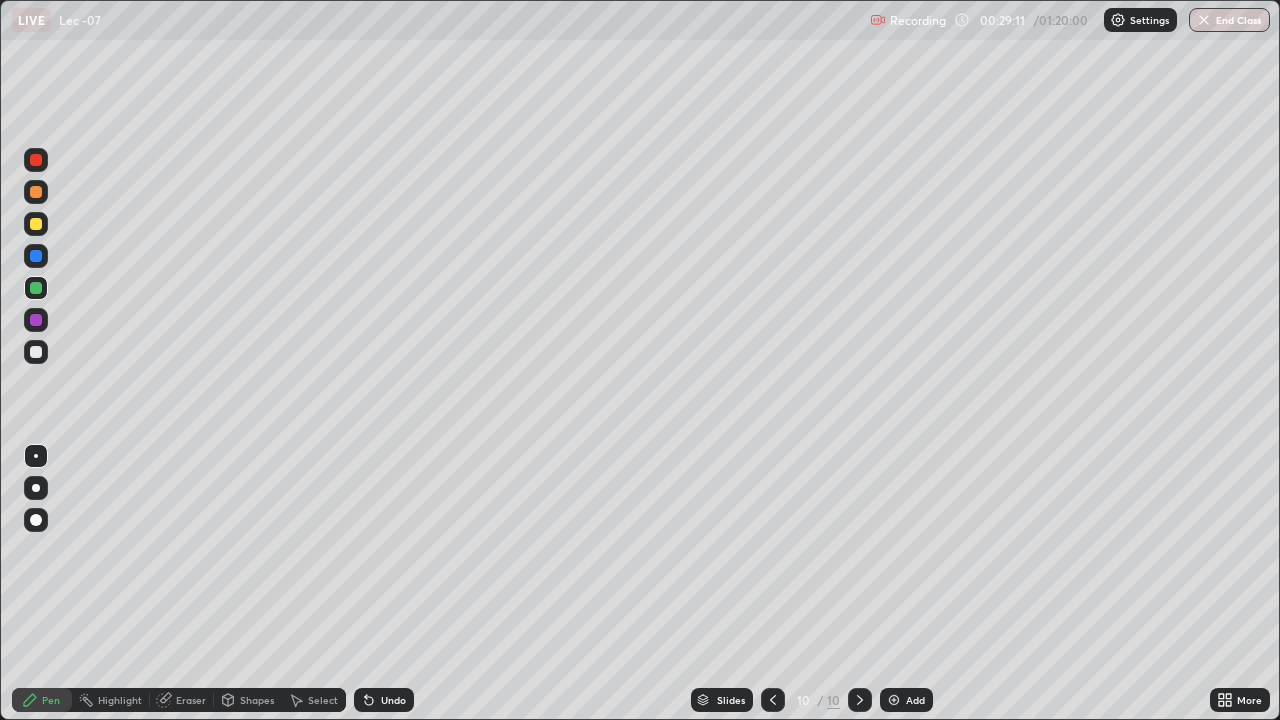 click on "Add" at bounding box center [906, 700] 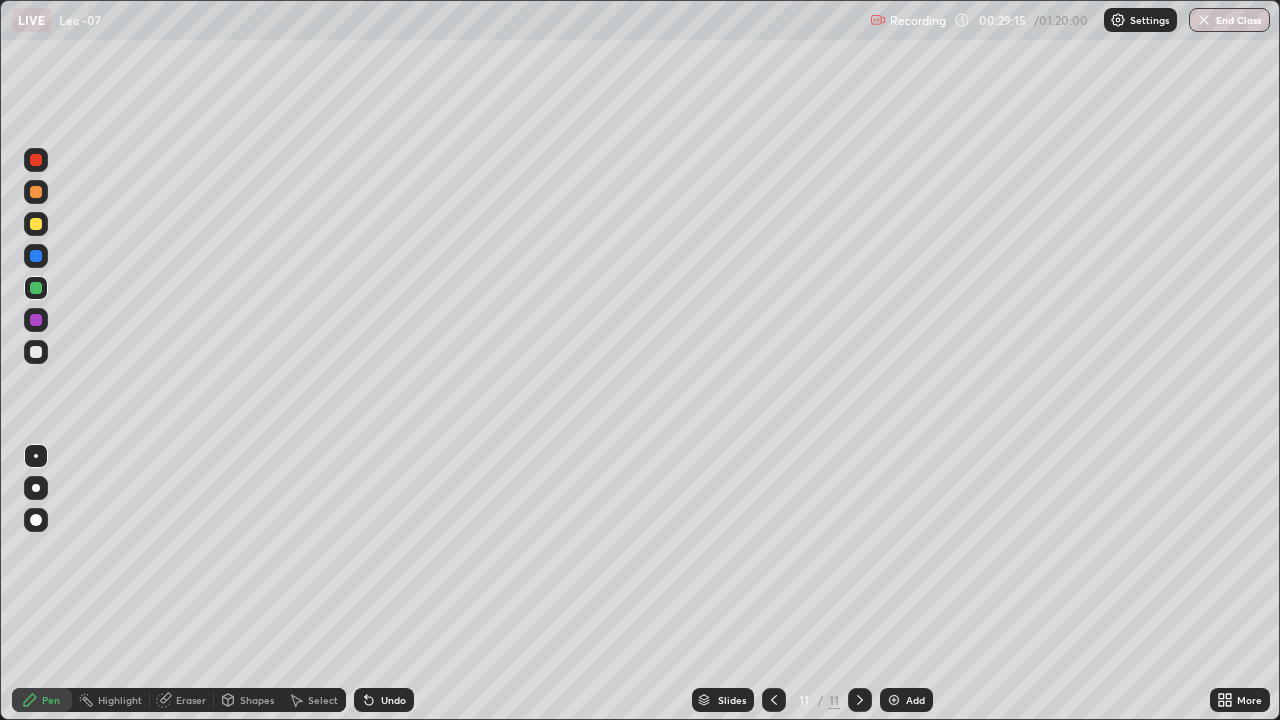 click at bounding box center (36, 352) 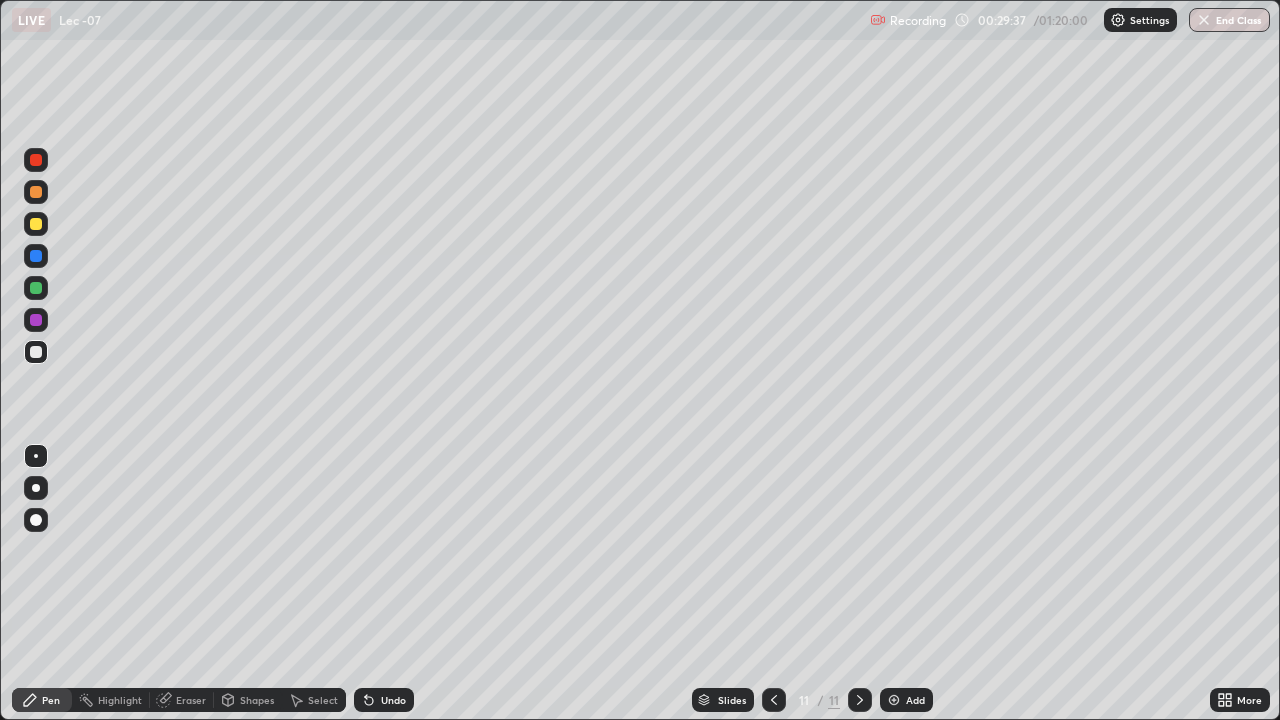 click on "Undo" at bounding box center [393, 700] 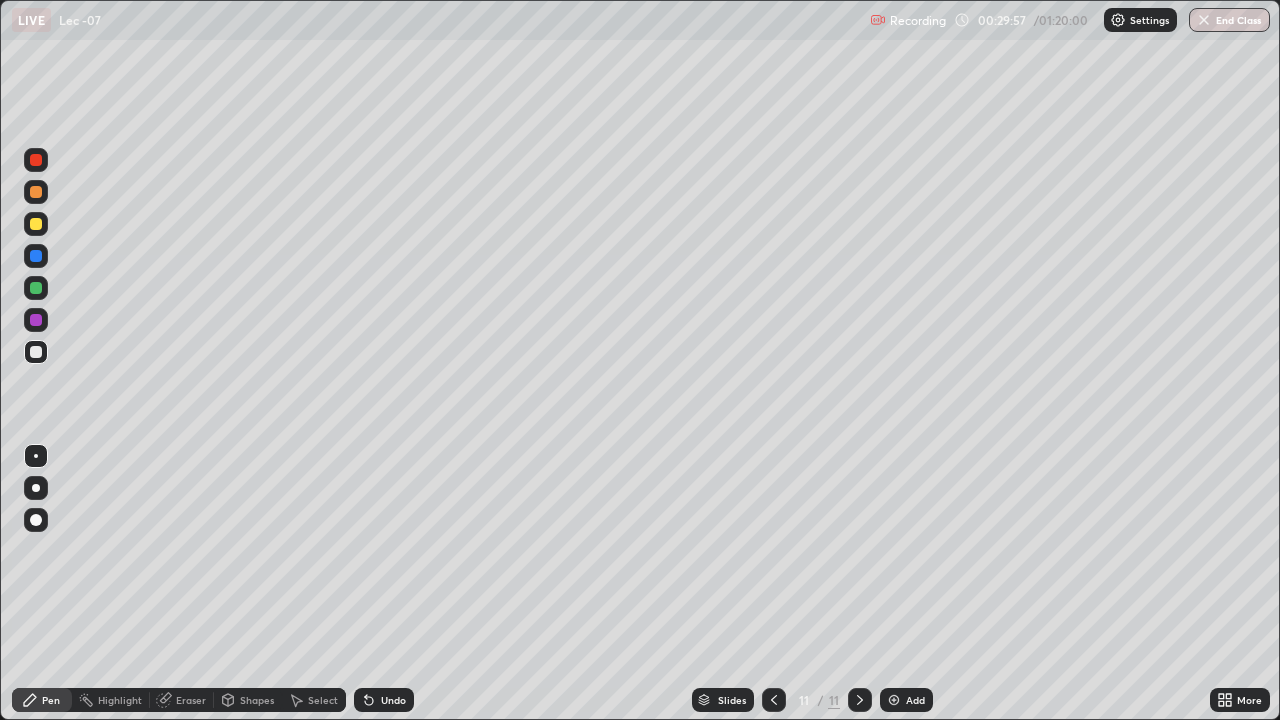 click on "Undo" at bounding box center (393, 700) 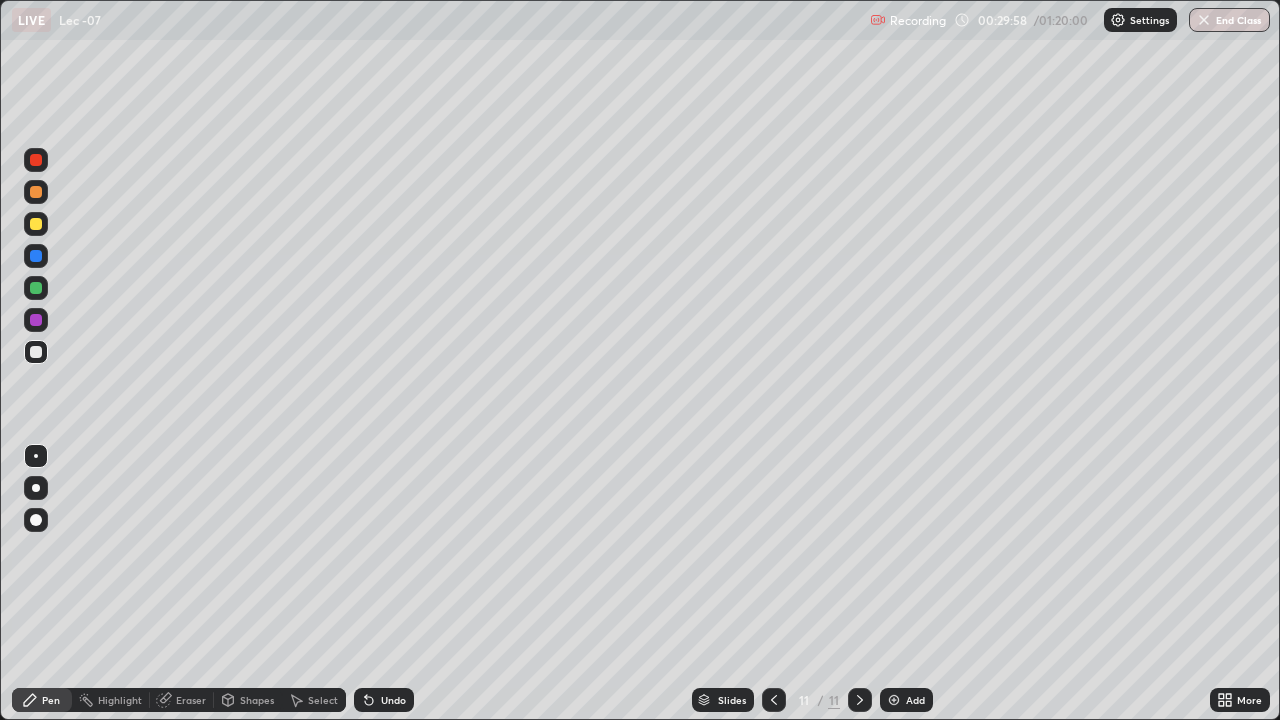 click on "Undo" at bounding box center (393, 700) 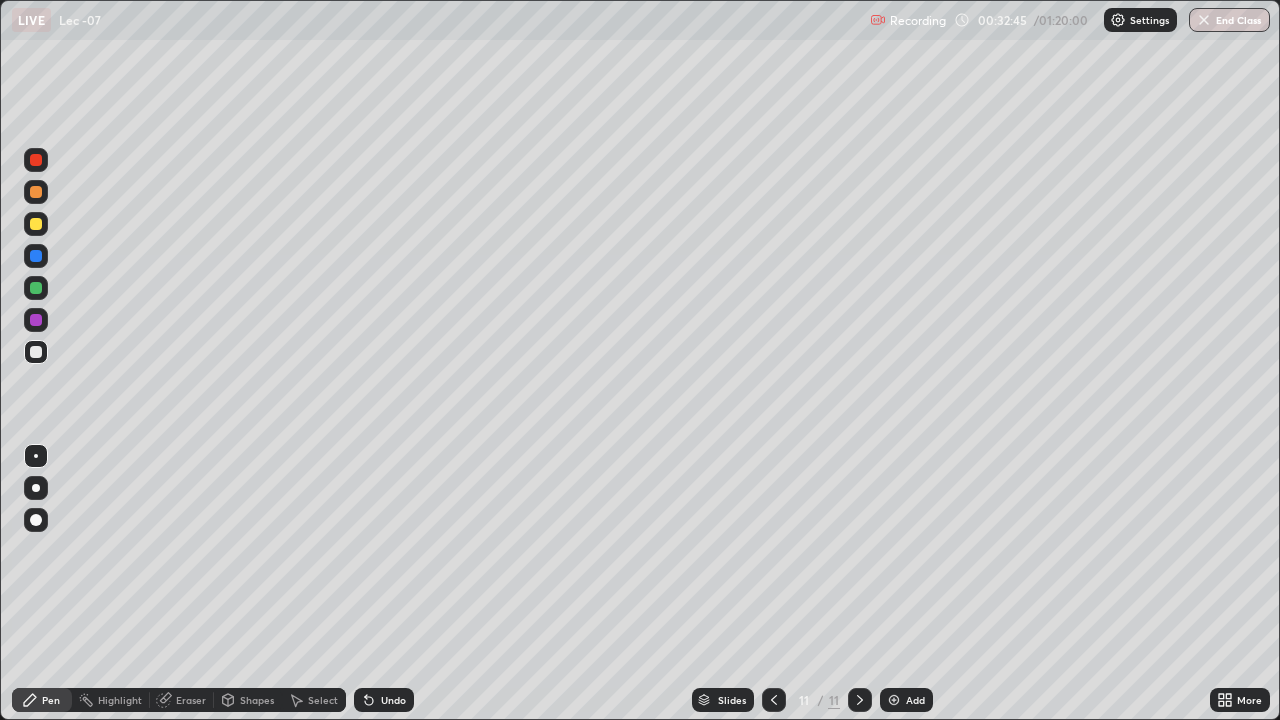 click at bounding box center (36, 288) 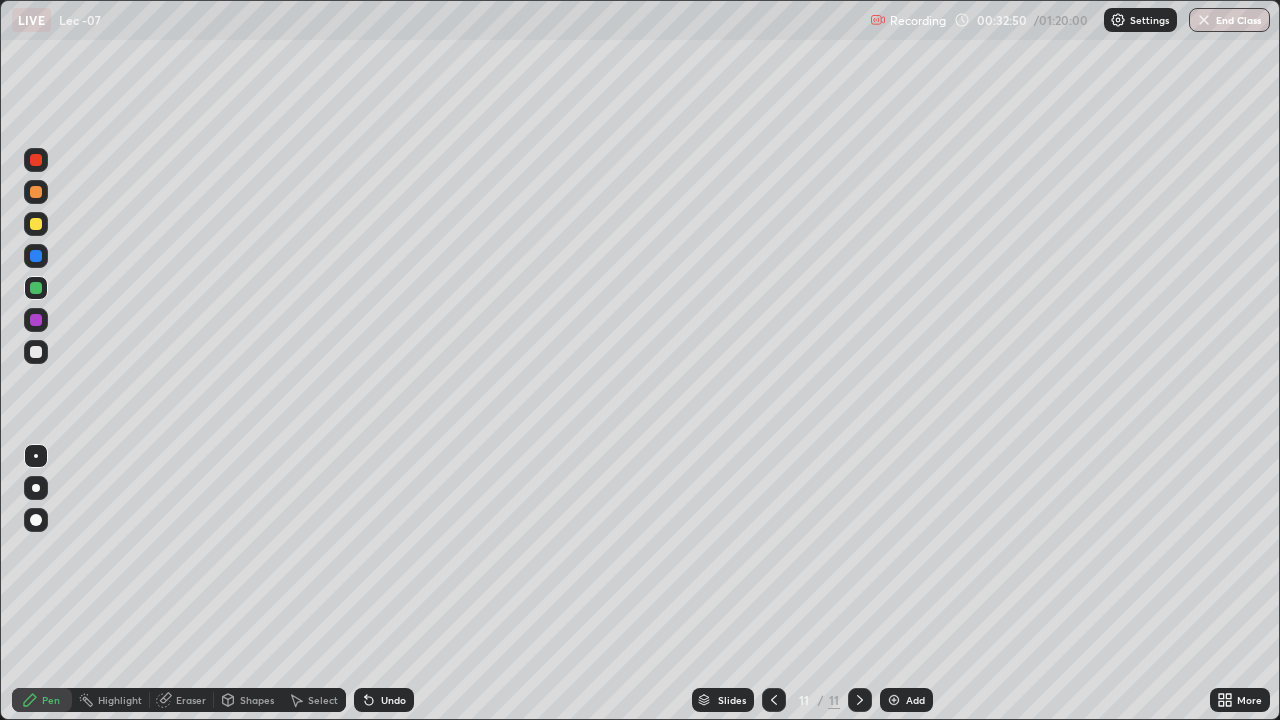 click on "Undo" at bounding box center (393, 700) 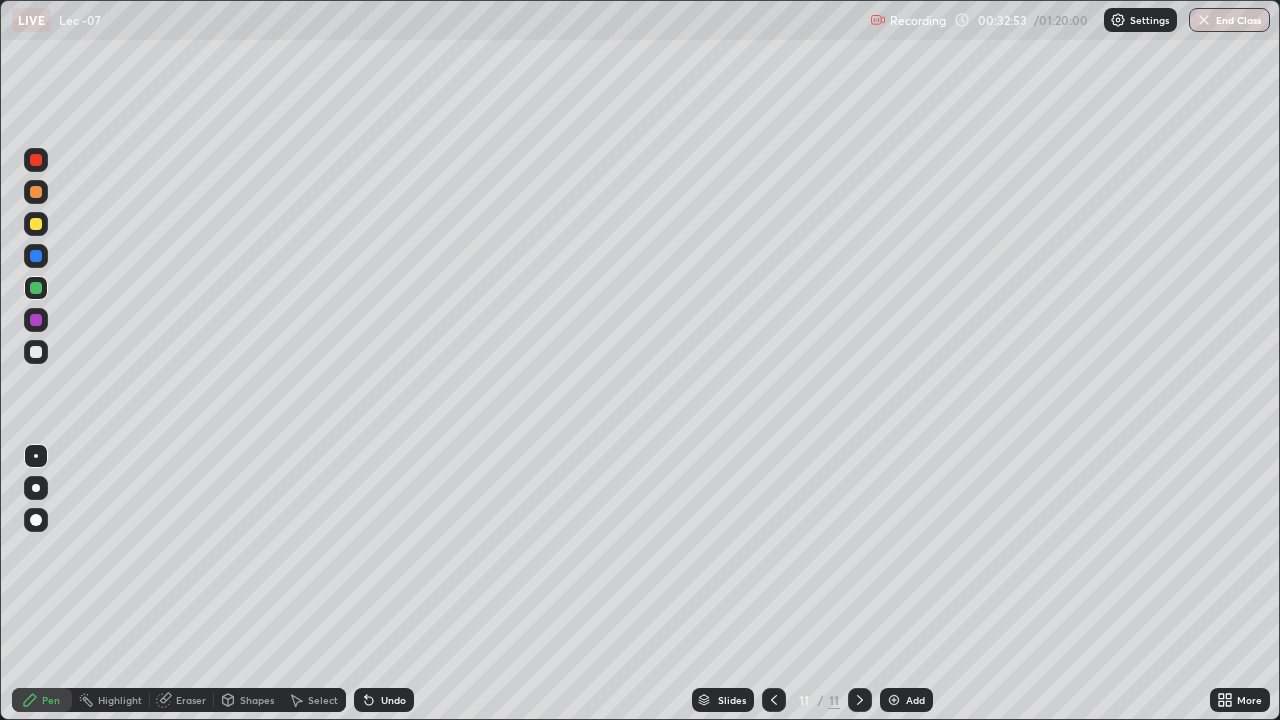 click on "Undo" at bounding box center [384, 700] 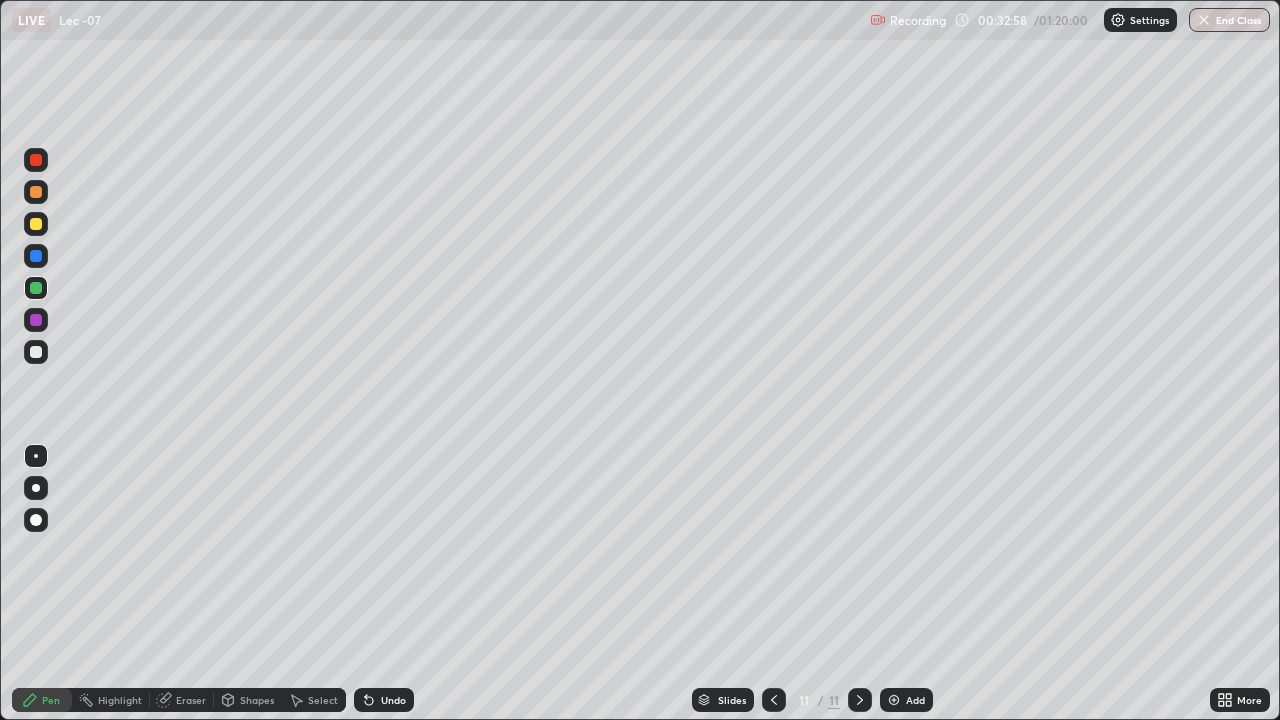 click on "Add" at bounding box center (915, 700) 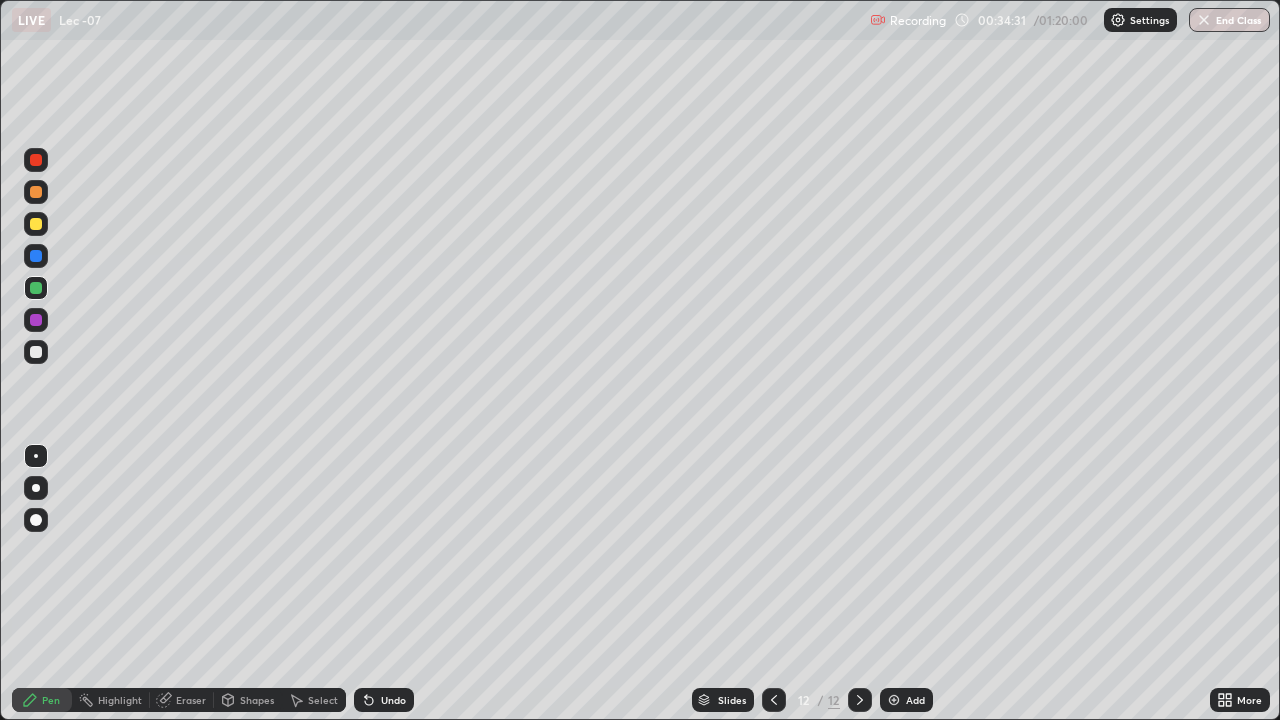 click on "Add" at bounding box center (915, 700) 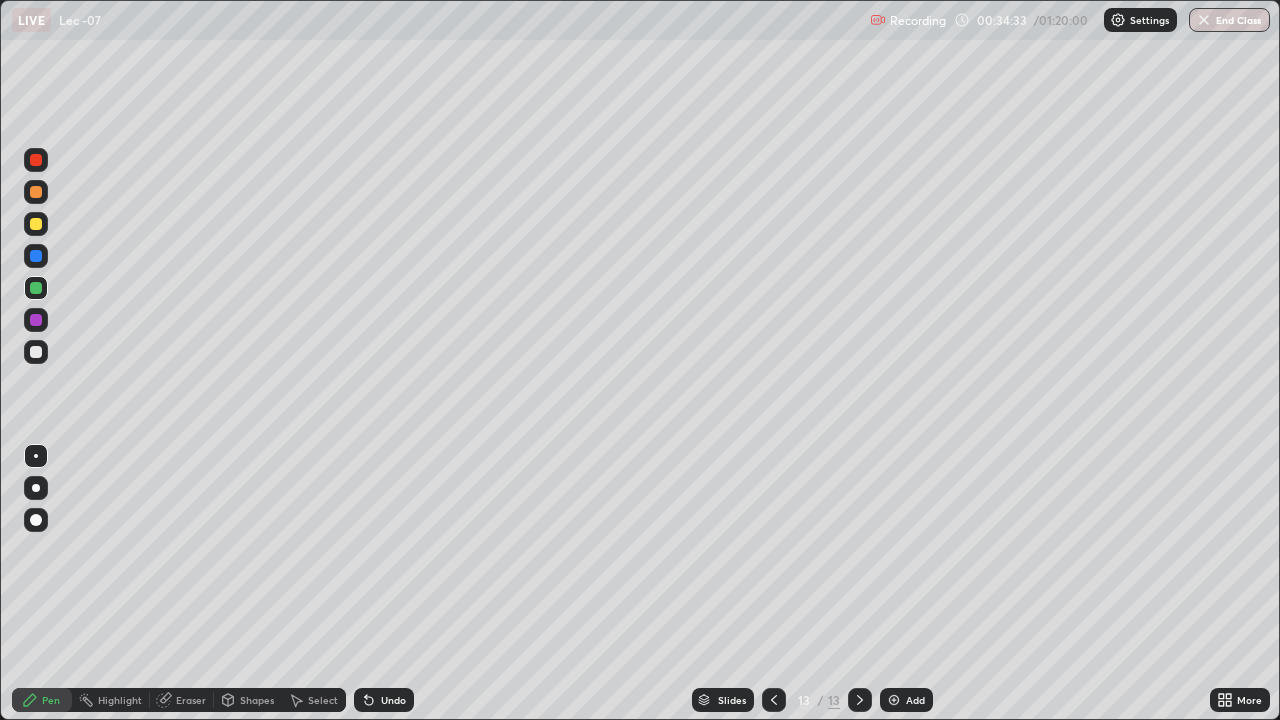 click at bounding box center [36, 352] 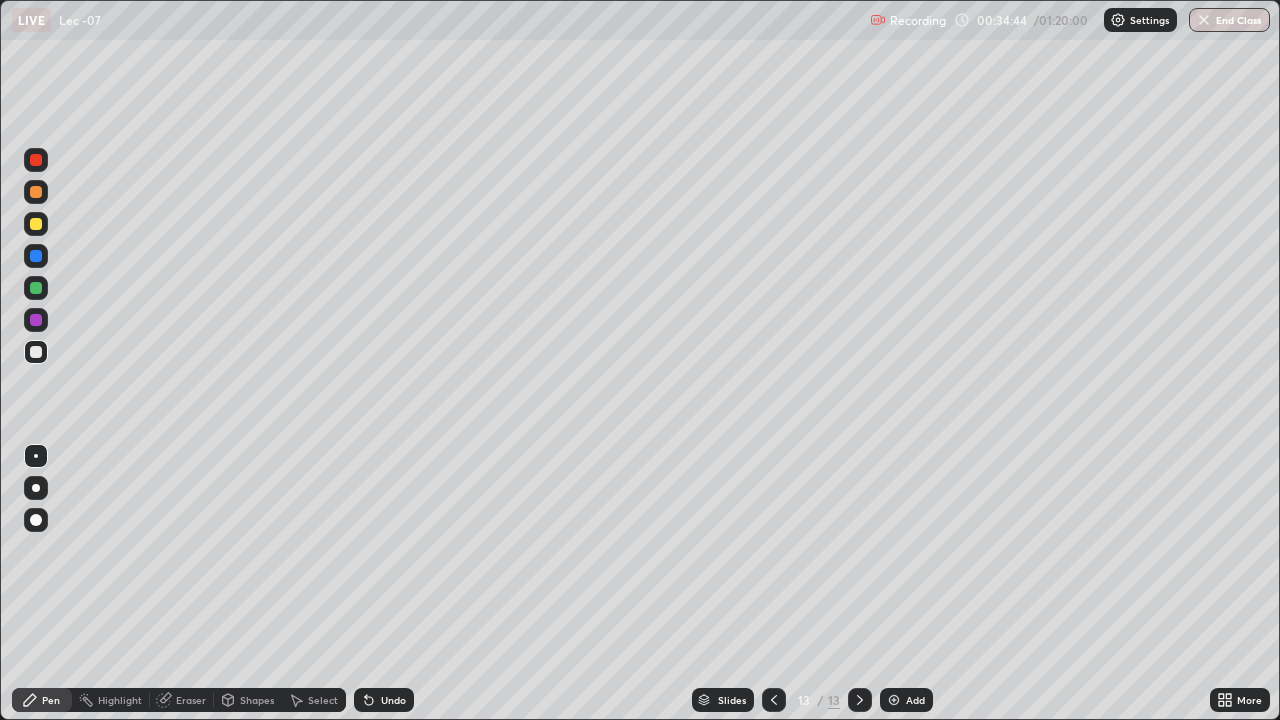 click on "Undo" at bounding box center [393, 700] 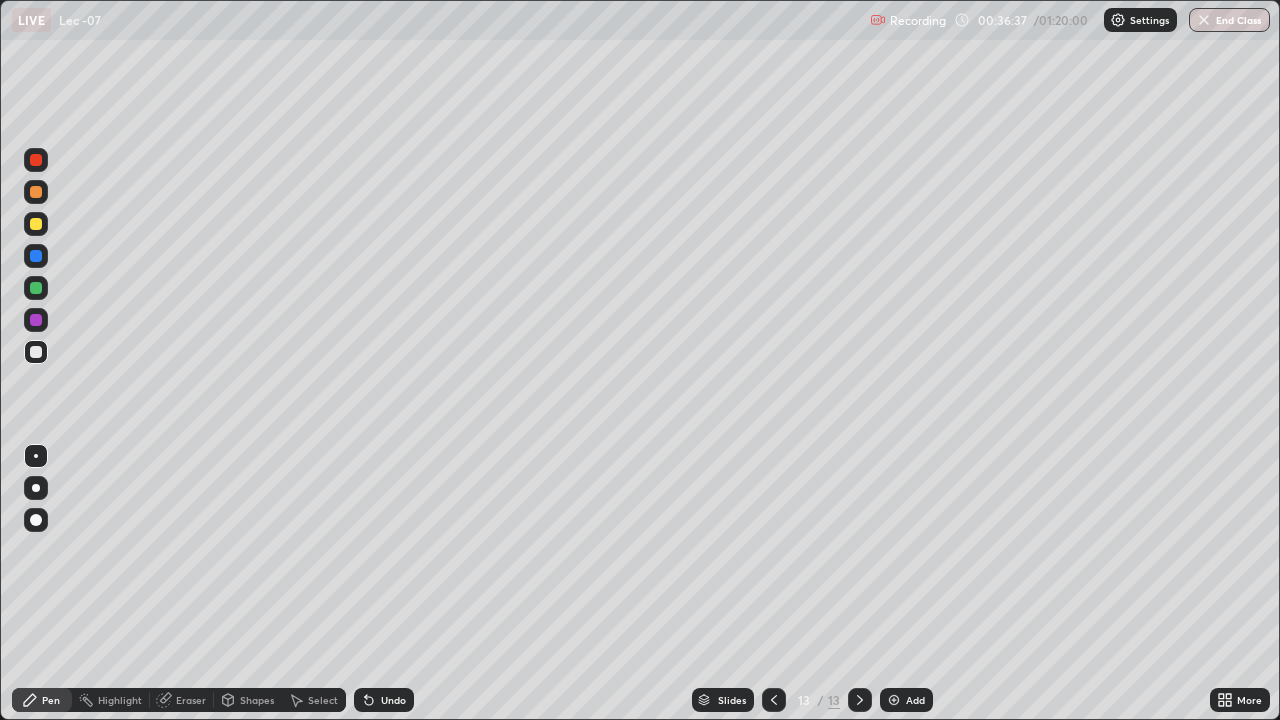 click on "Eraser" at bounding box center [182, 700] 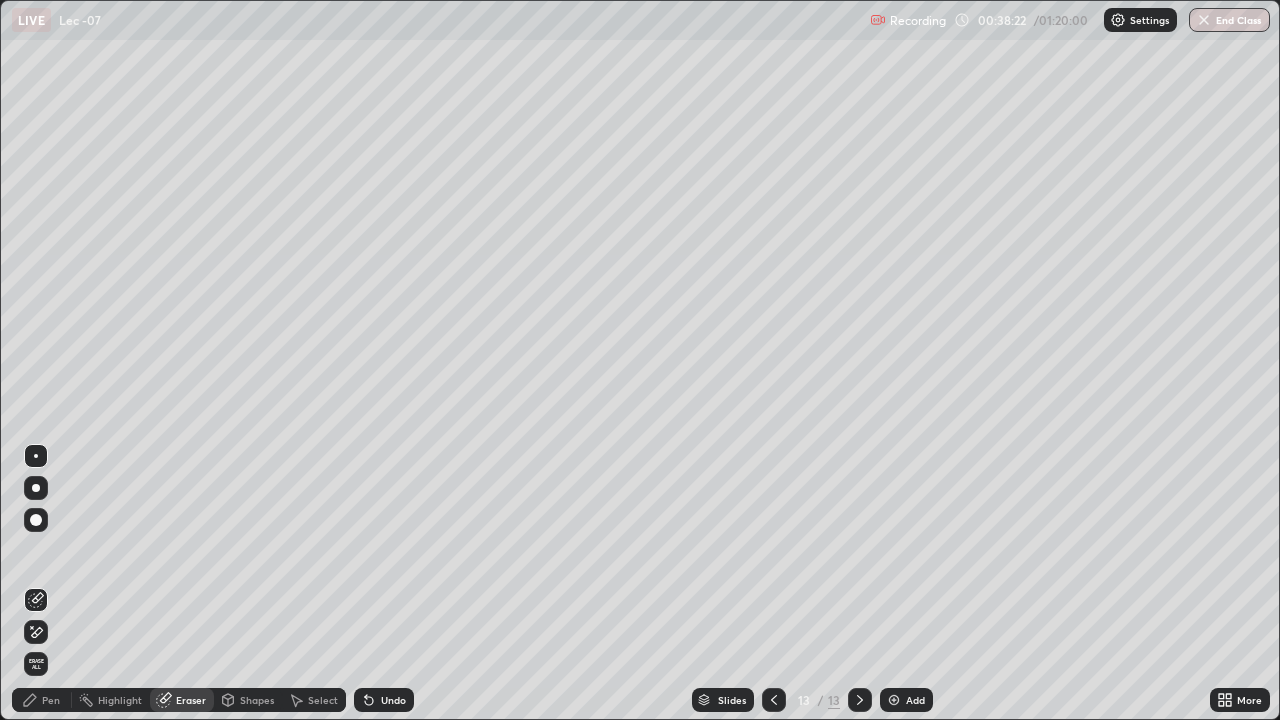 click on "Undo" at bounding box center (393, 700) 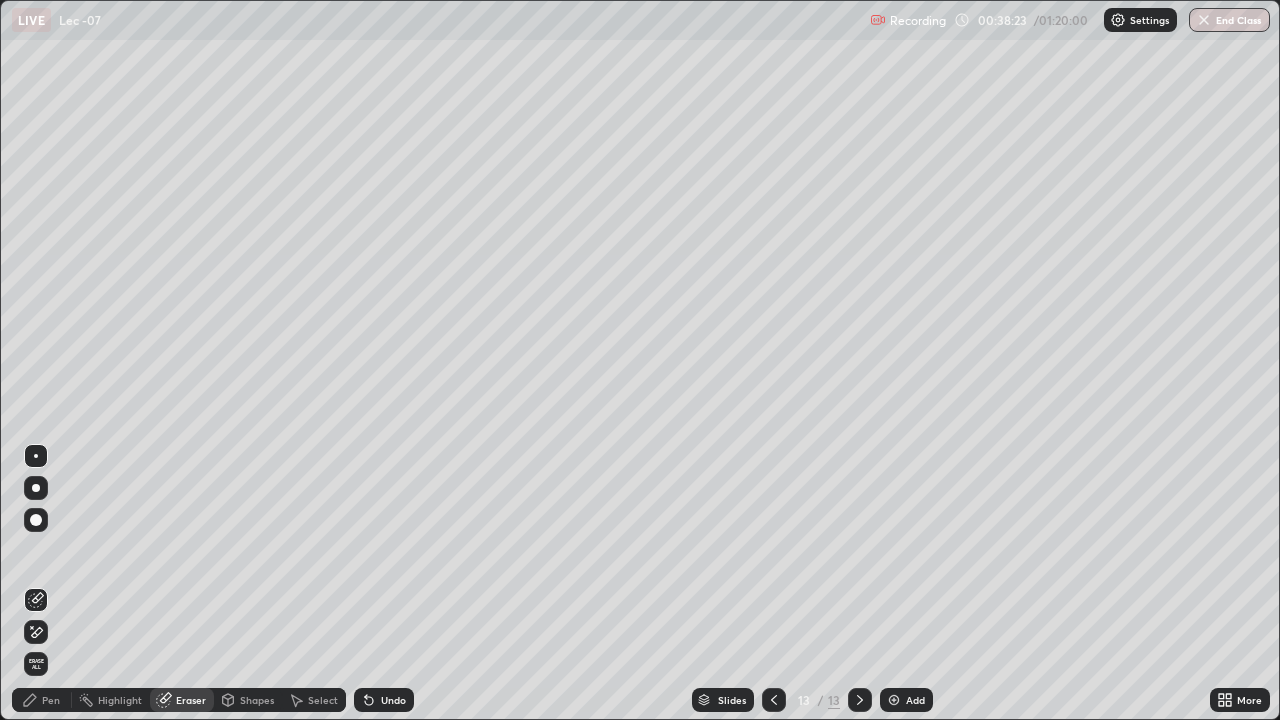 click on "Pen" at bounding box center (42, 700) 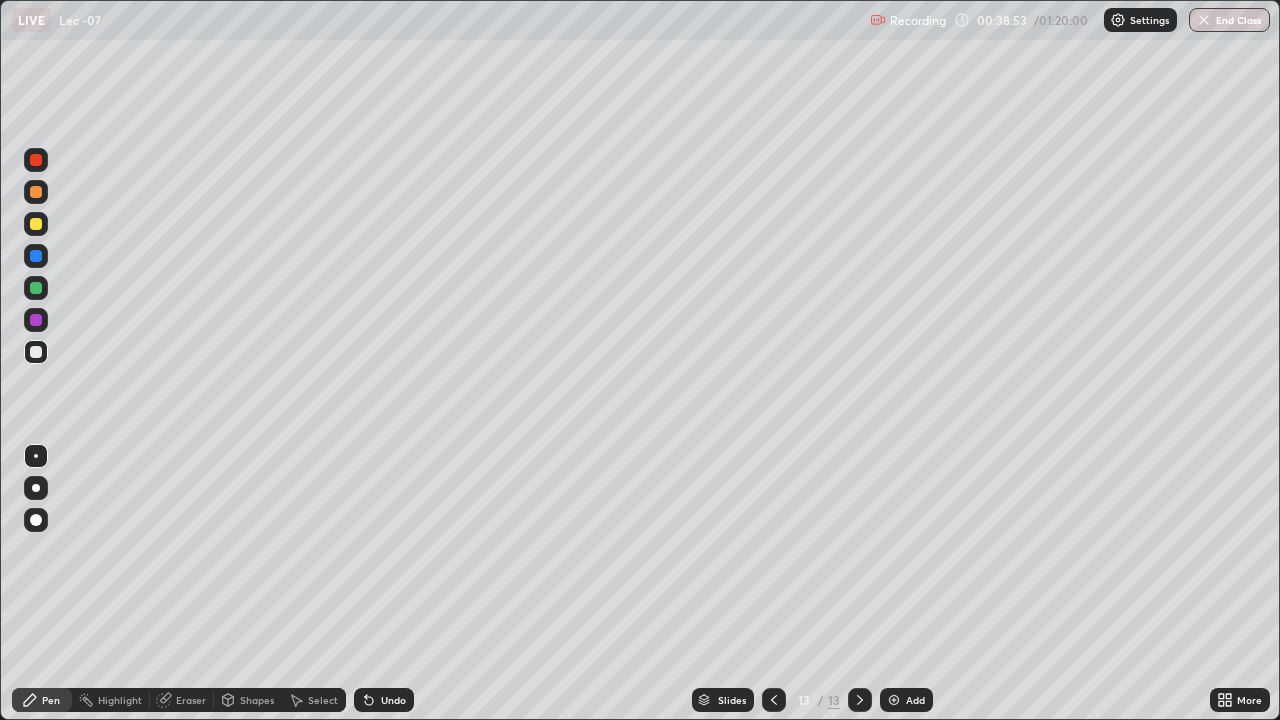 click at bounding box center [36, 288] 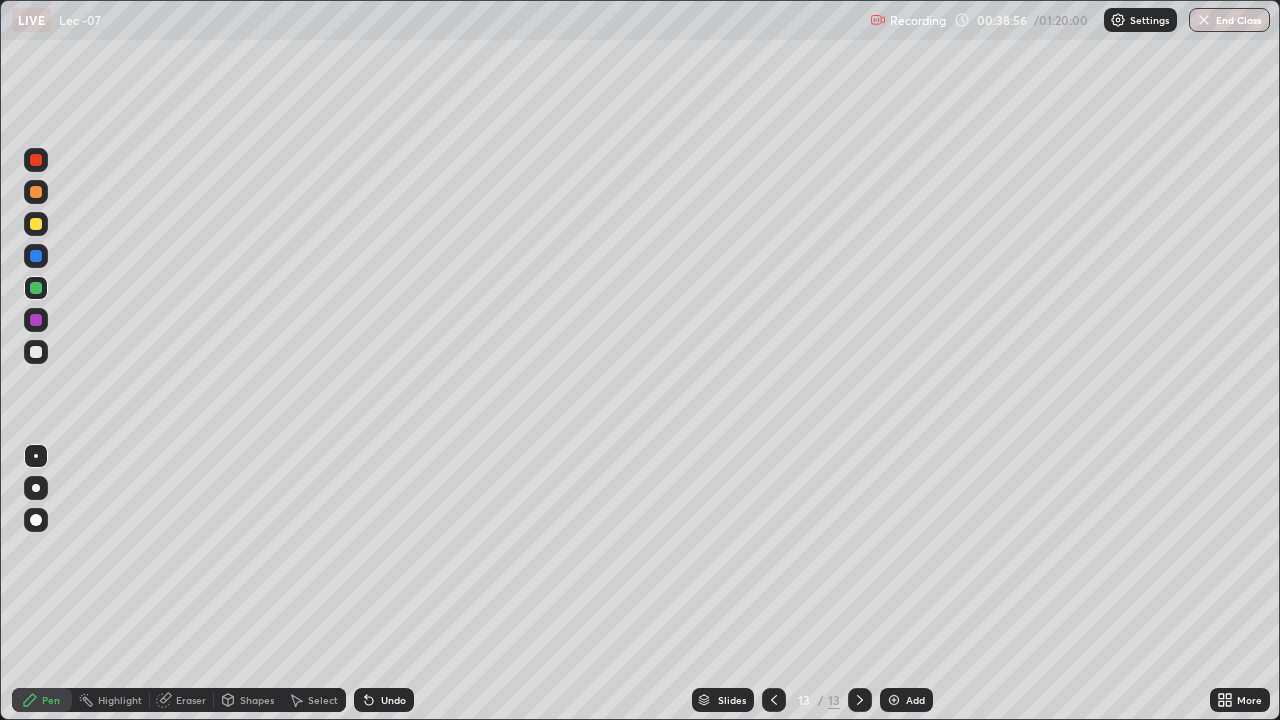 click at bounding box center [36, 520] 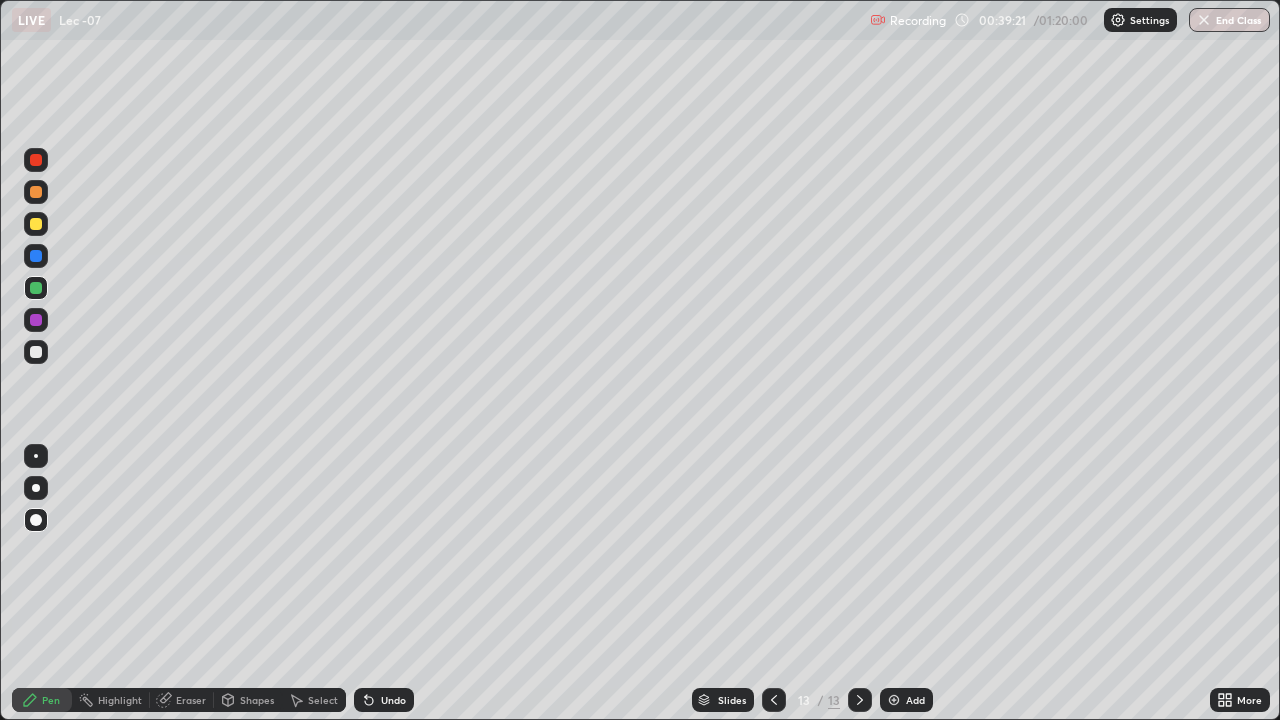 click at bounding box center (36, 456) 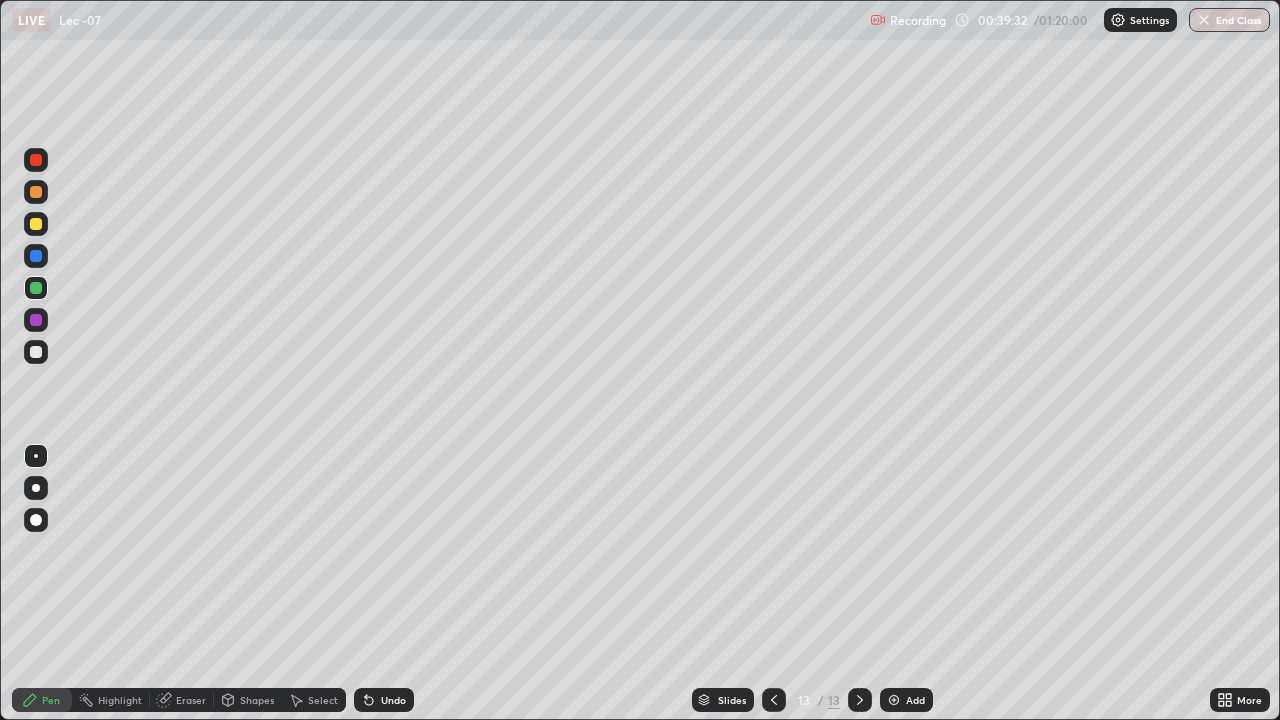 click on "Undo" at bounding box center (393, 700) 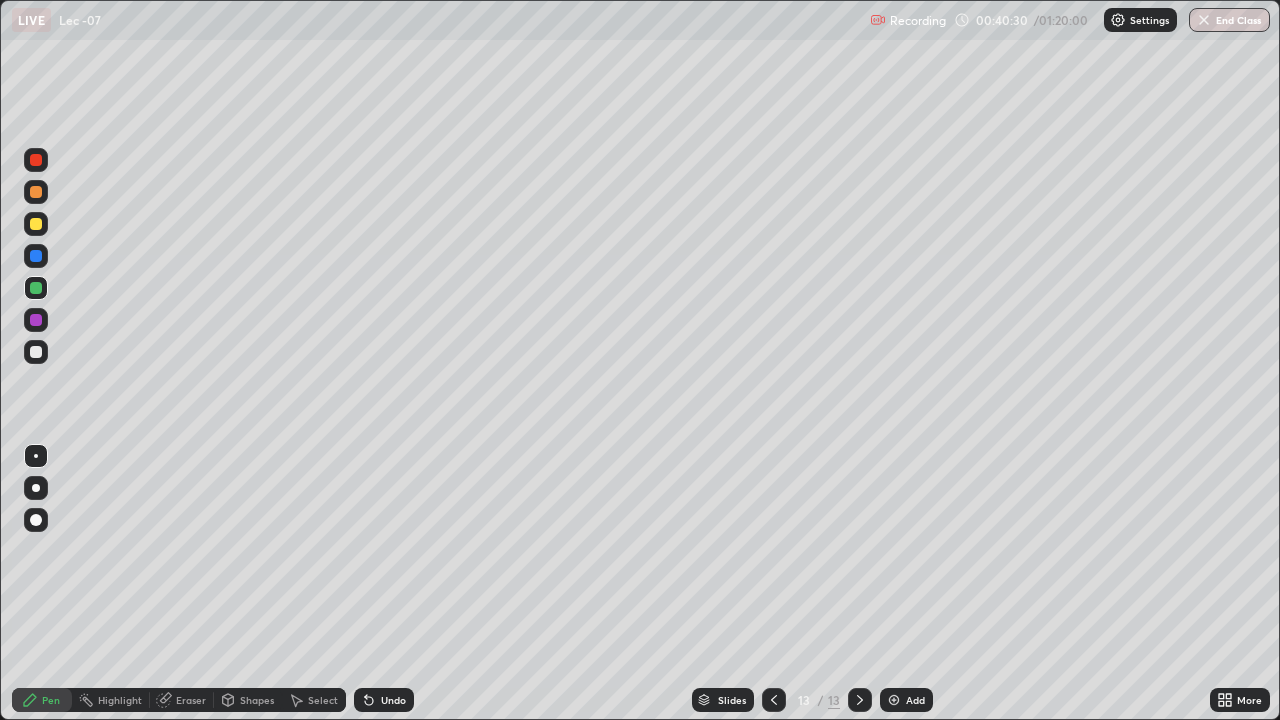 click on "Undo" at bounding box center (393, 700) 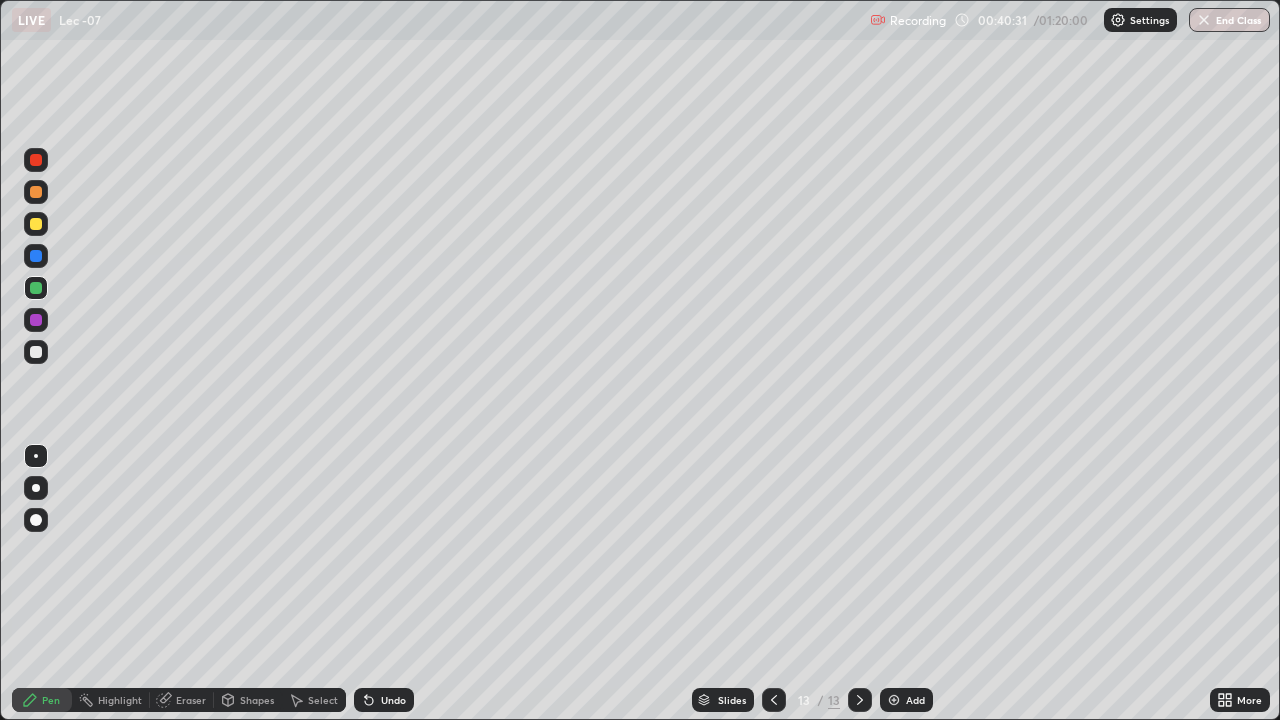 click on "Undo" at bounding box center [393, 700] 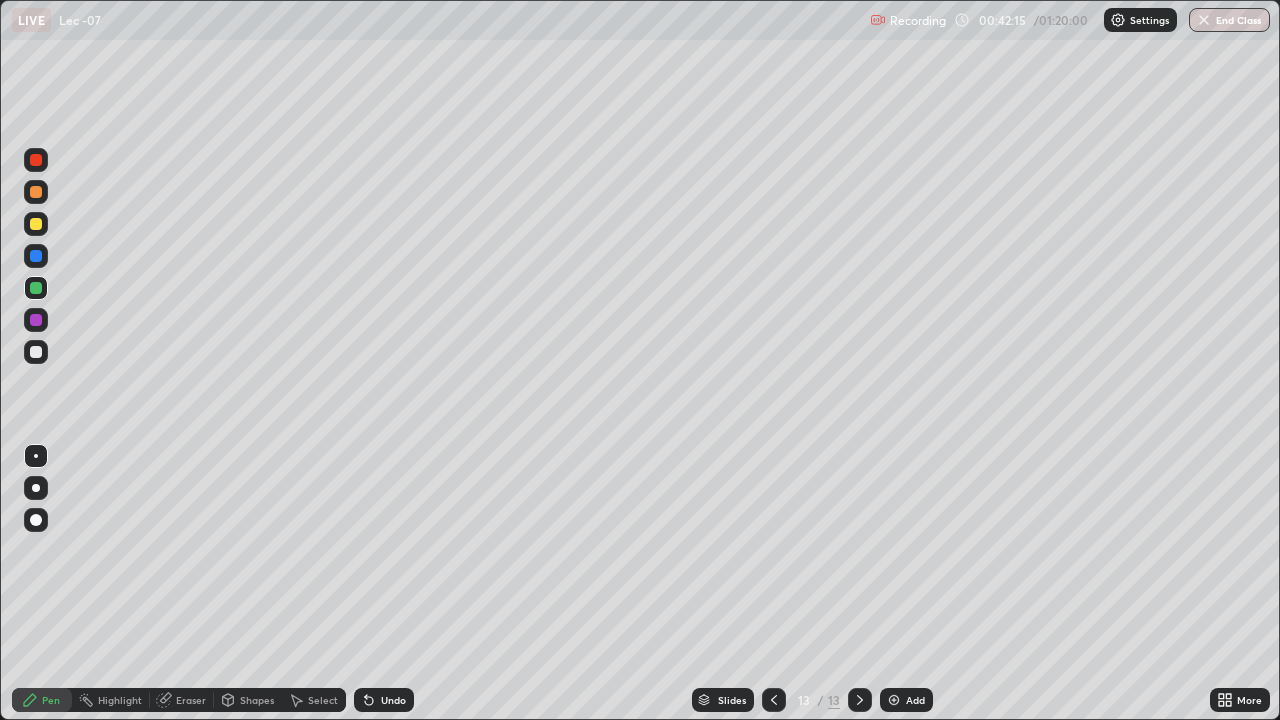 click on "Undo" at bounding box center [393, 700] 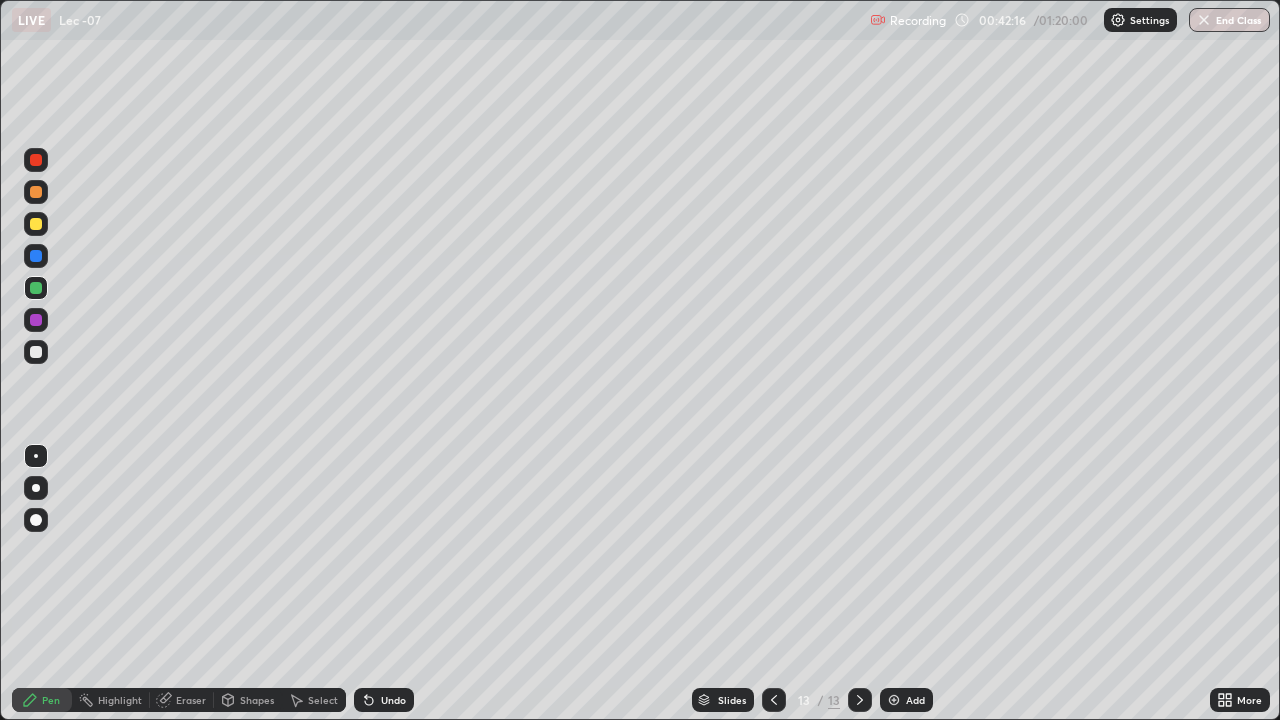 click on "Undo" at bounding box center [393, 700] 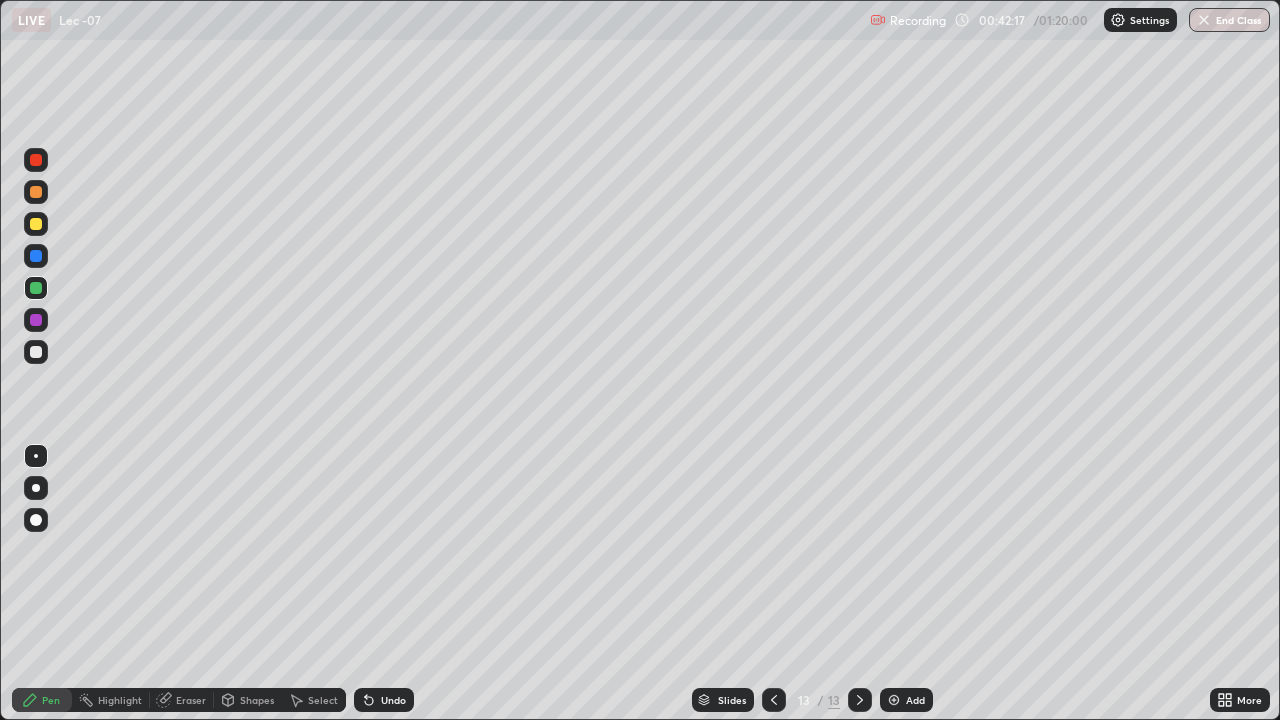 click on "Undo" at bounding box center (384, 700) 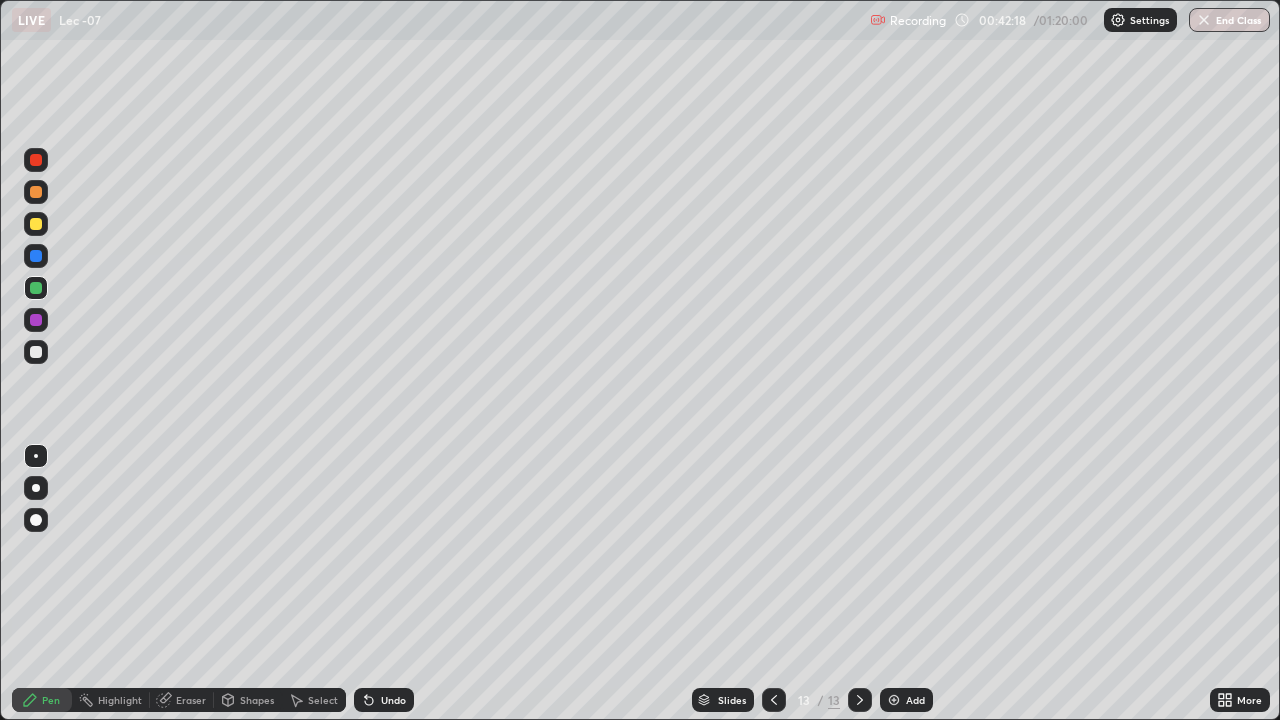 click on "Undo" at bounding box center [384, 700] 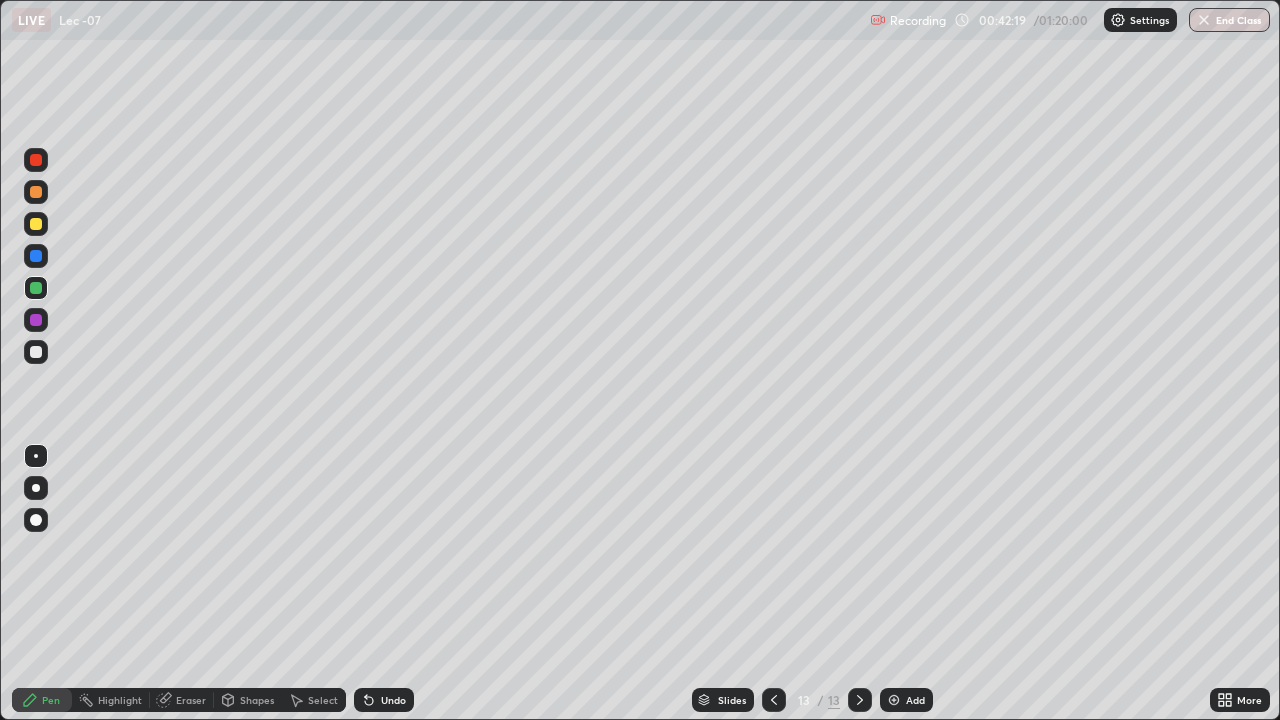 click on "Undo" at bounding box center (384, 700) 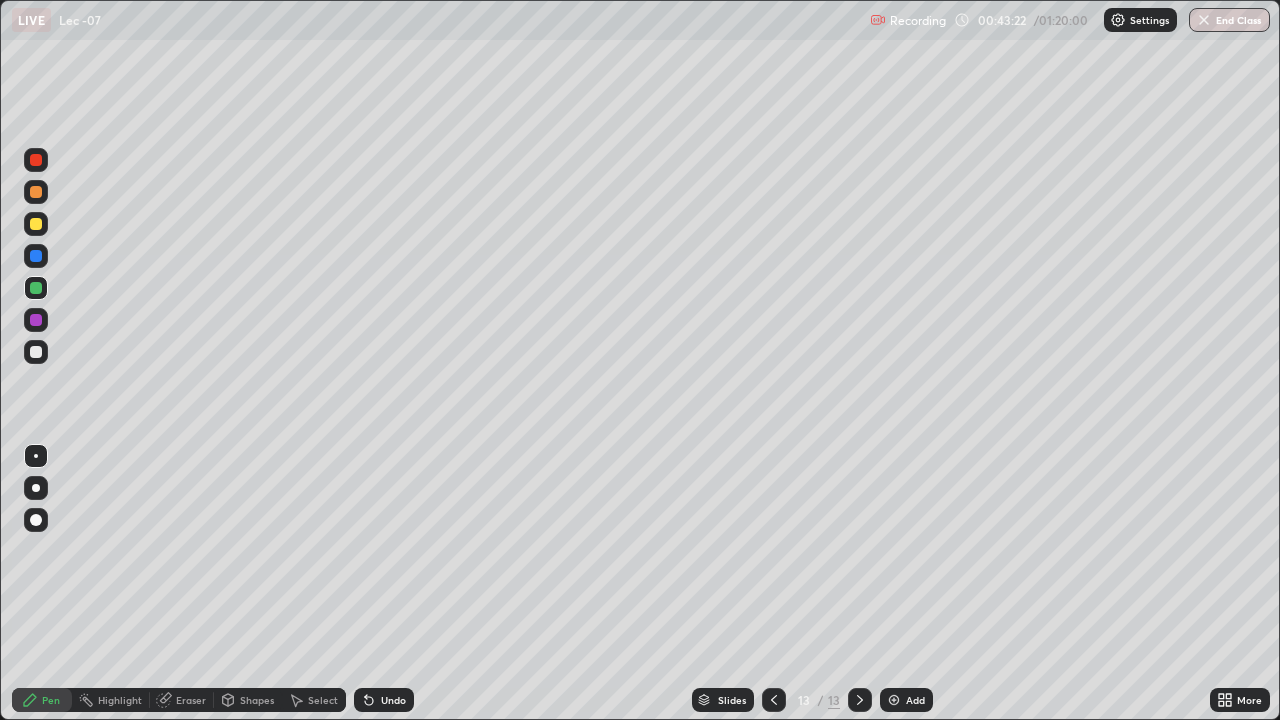 click on "Add" at bounding box center [915, 700] 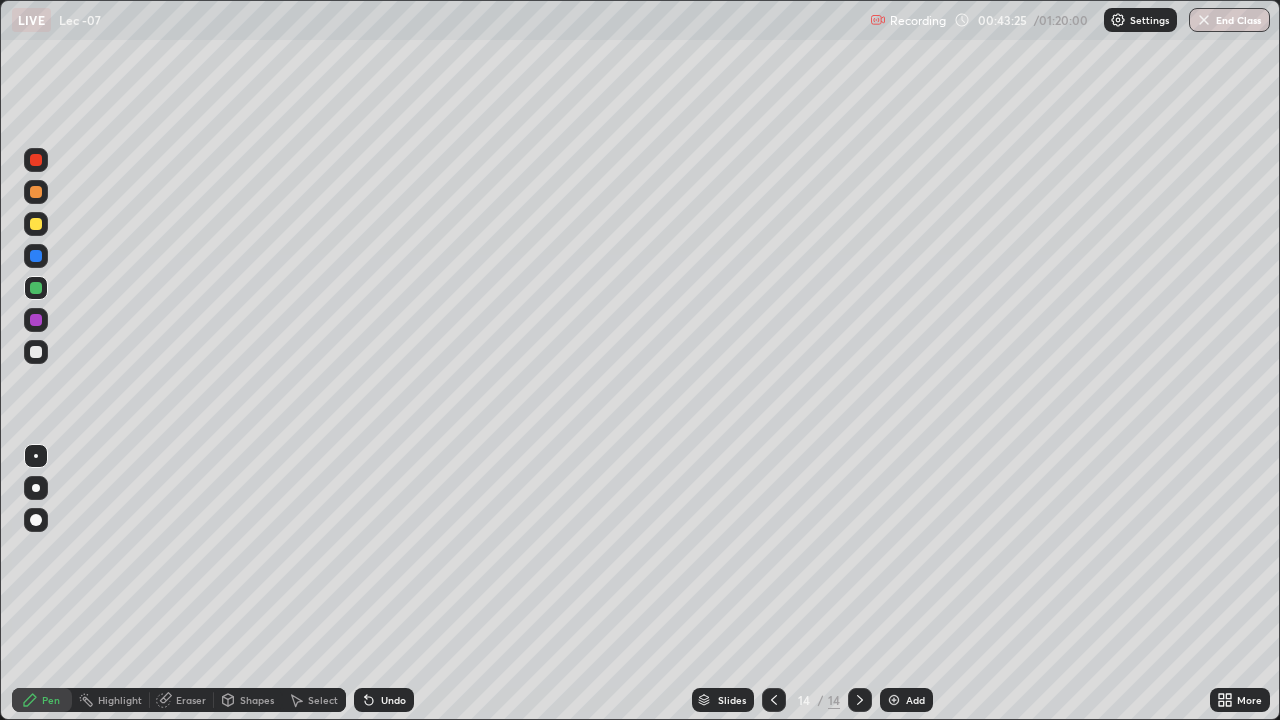 click at bounding box center [36, 352] 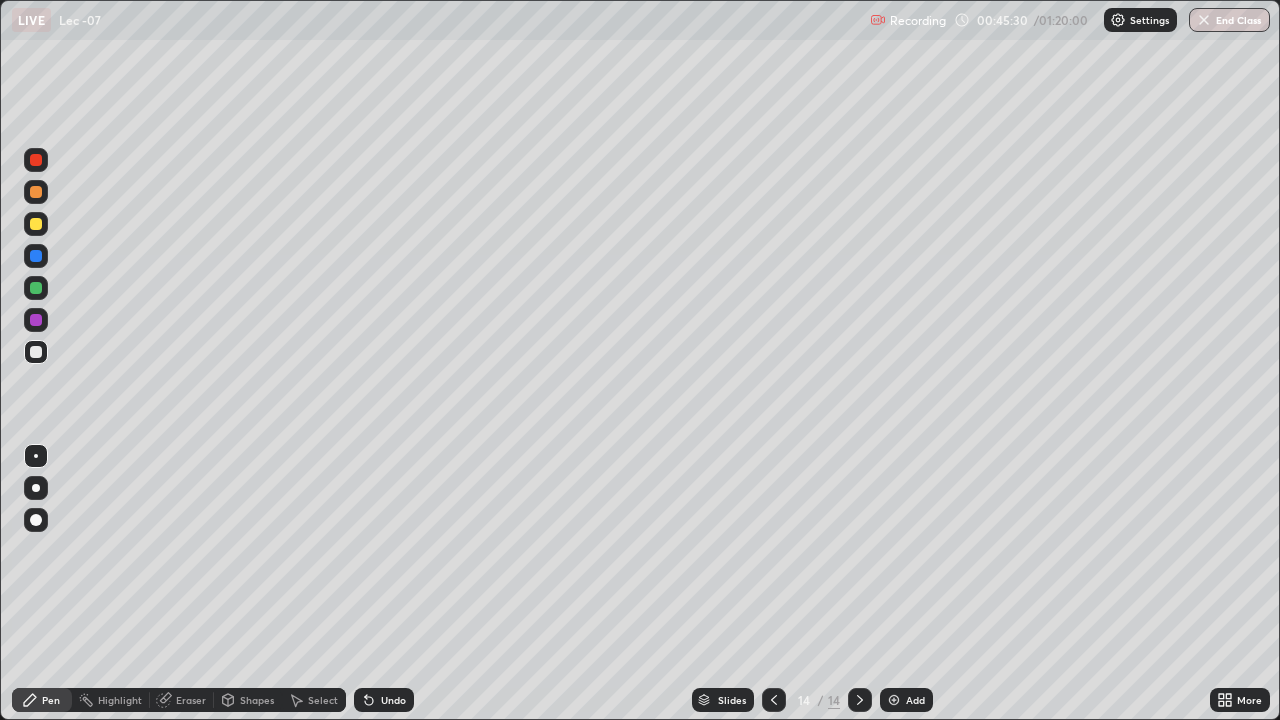 click at bounding box center [36, 288] 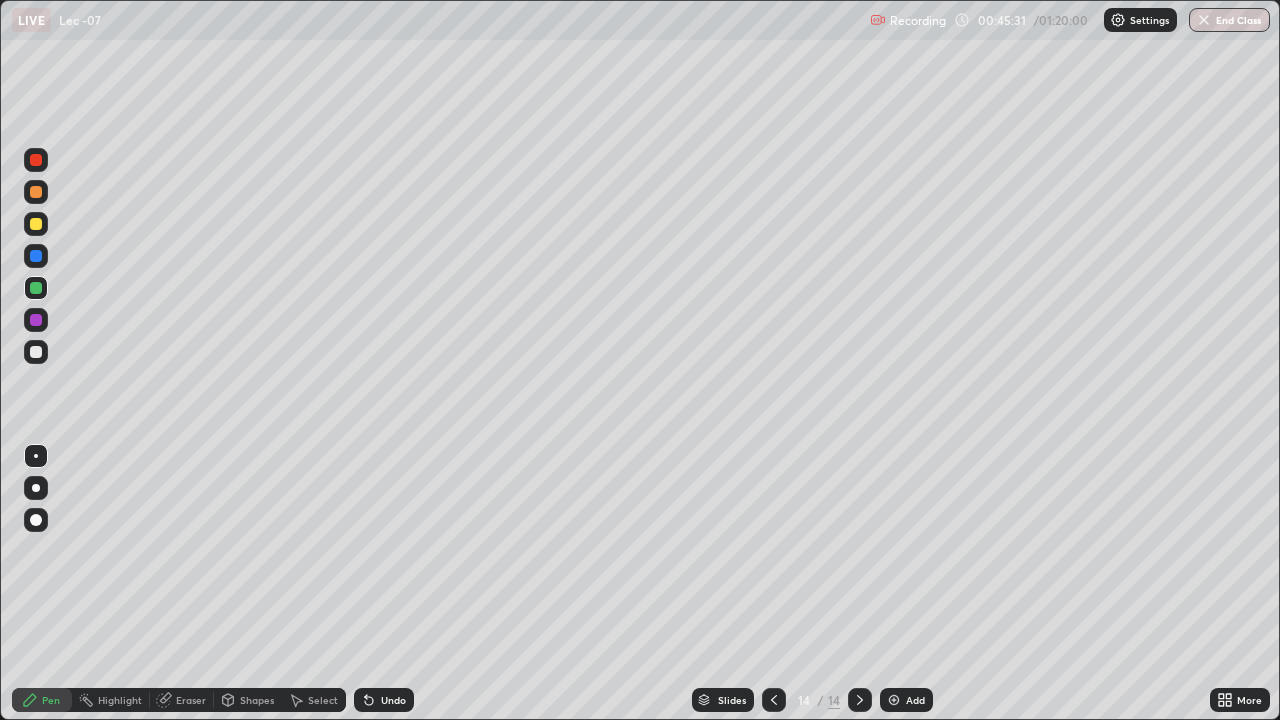 click at bounding box center [36, 520] 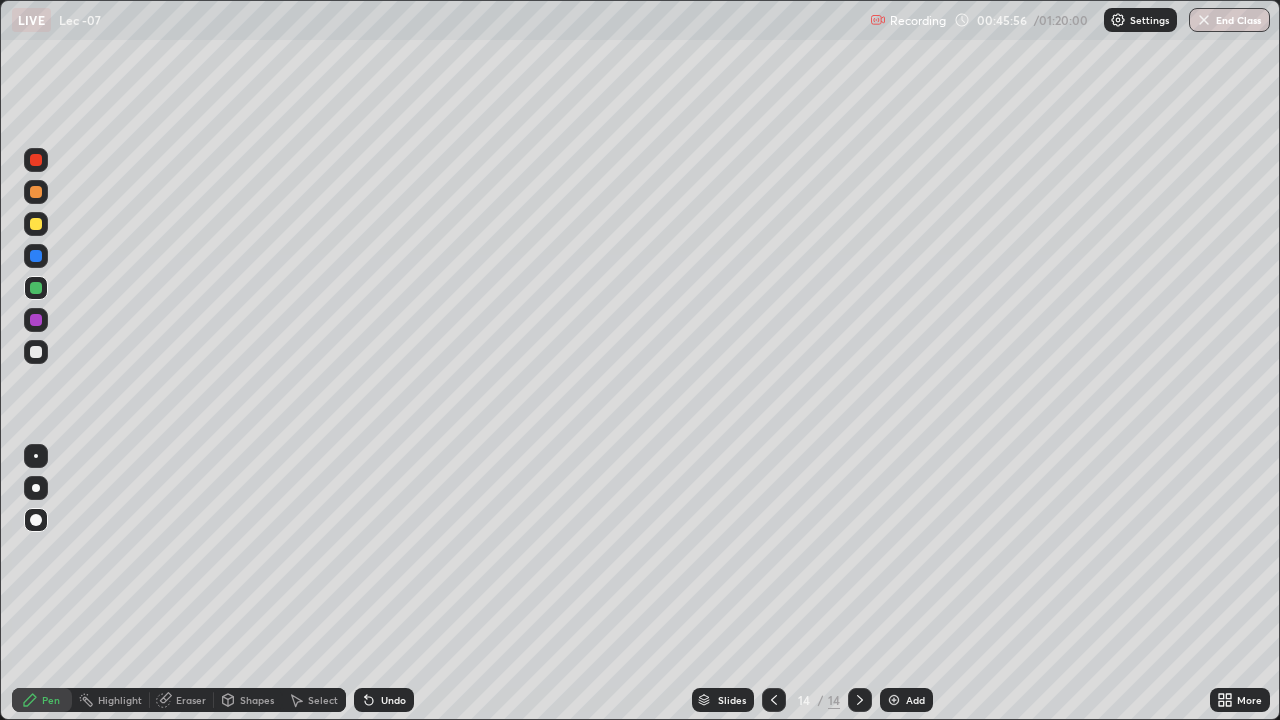 click on "Add" at bounding box center [915, 700] 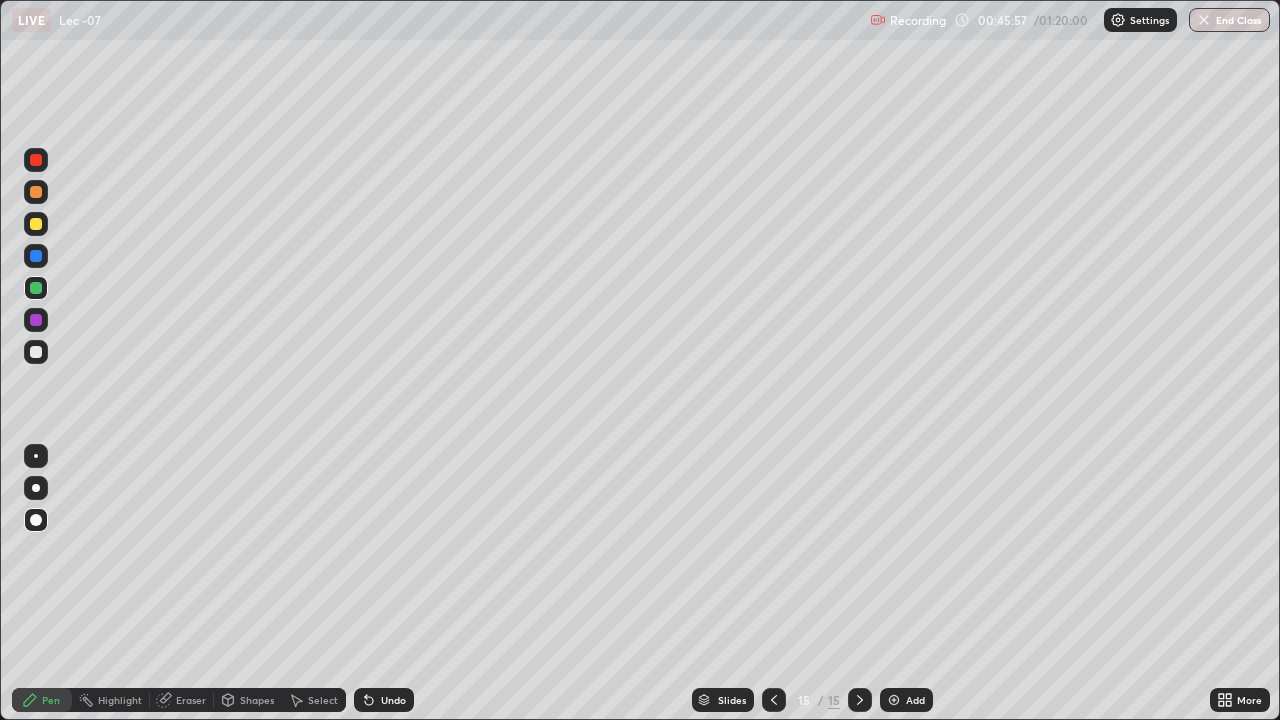 click at bounding box center (36, 352) 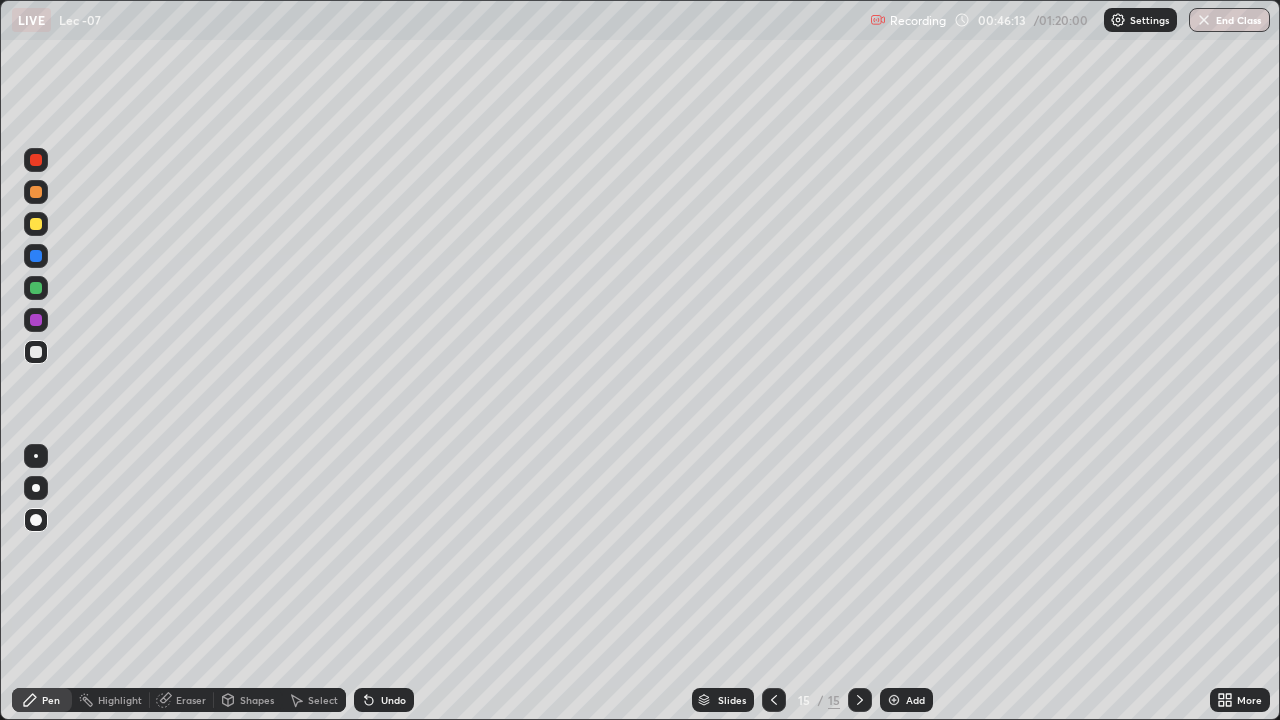 click 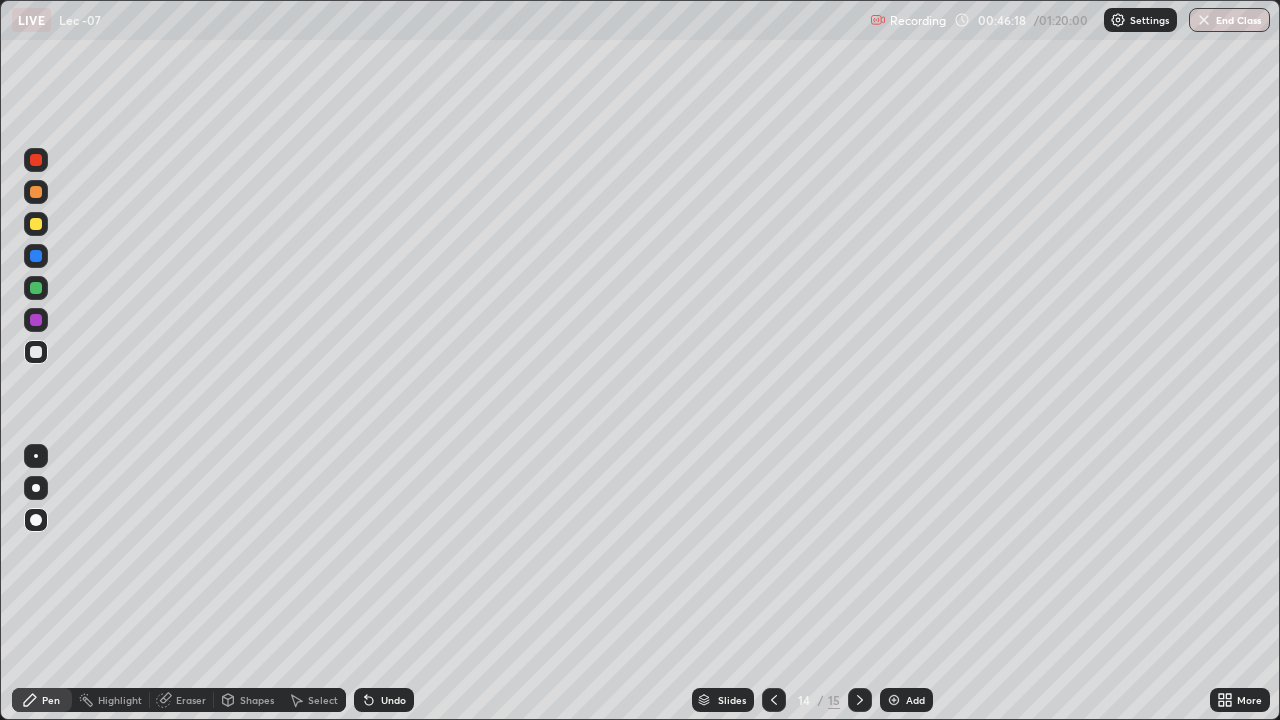 click 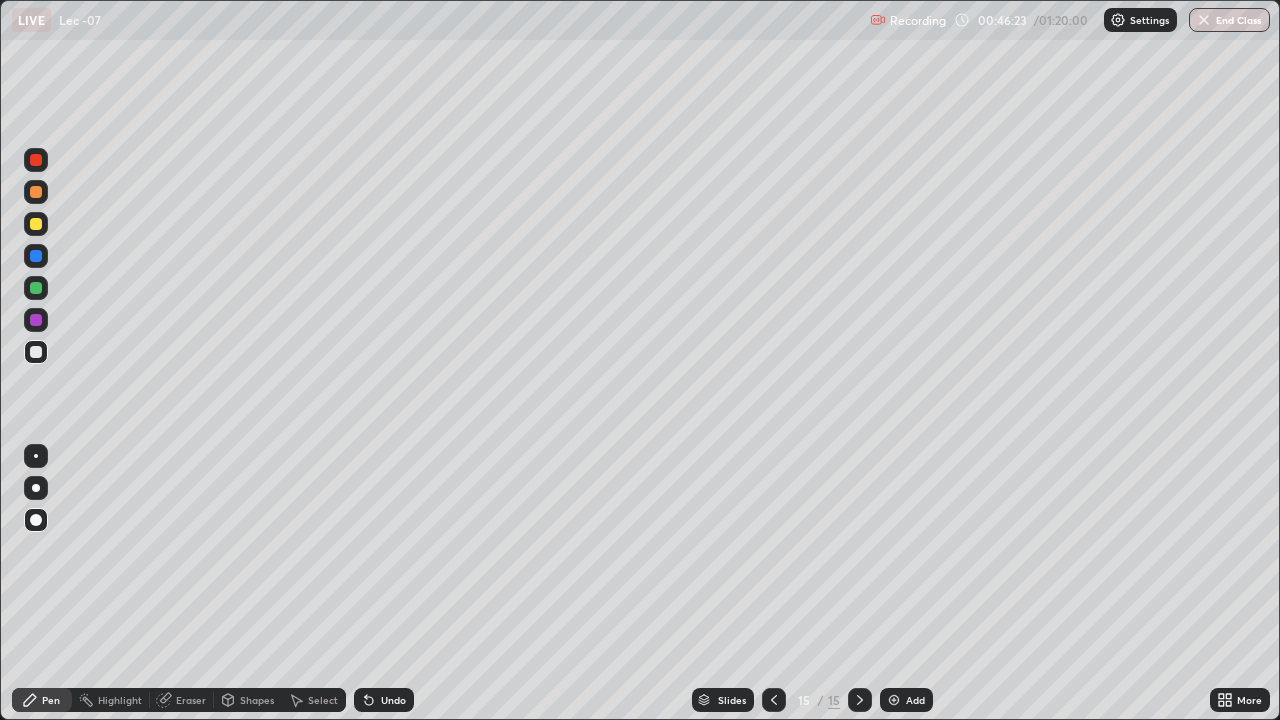 click 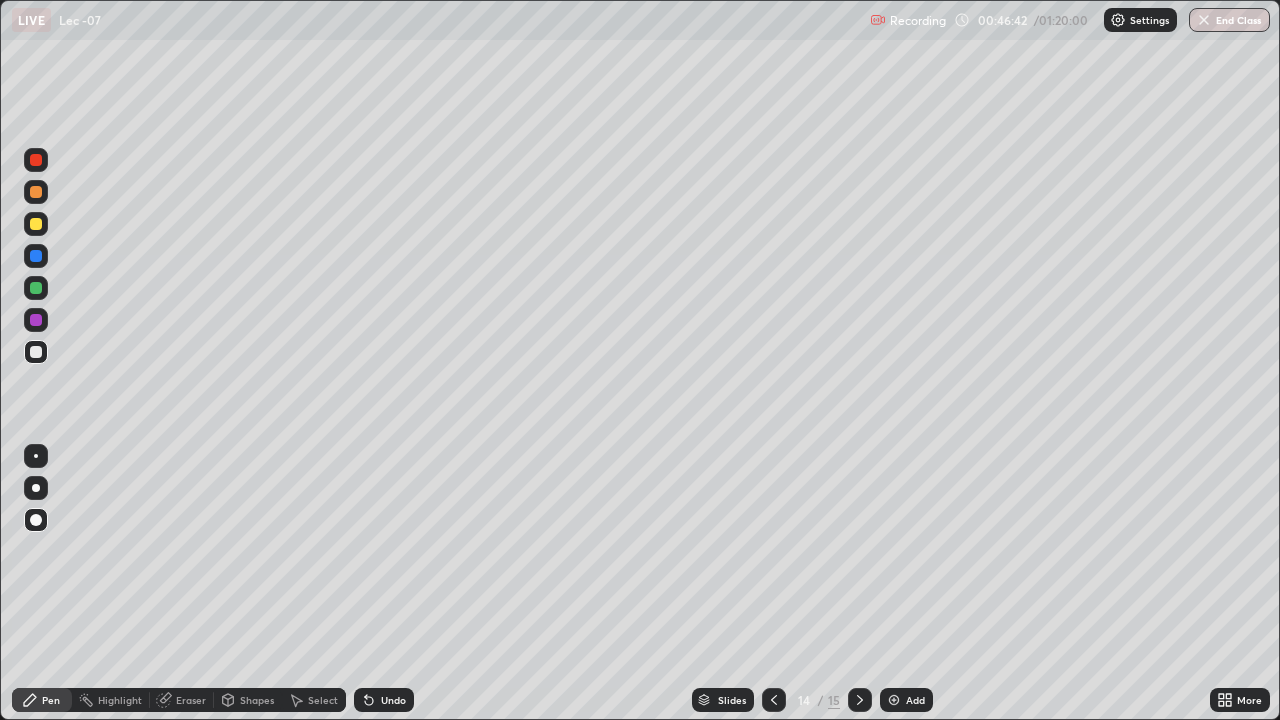 click 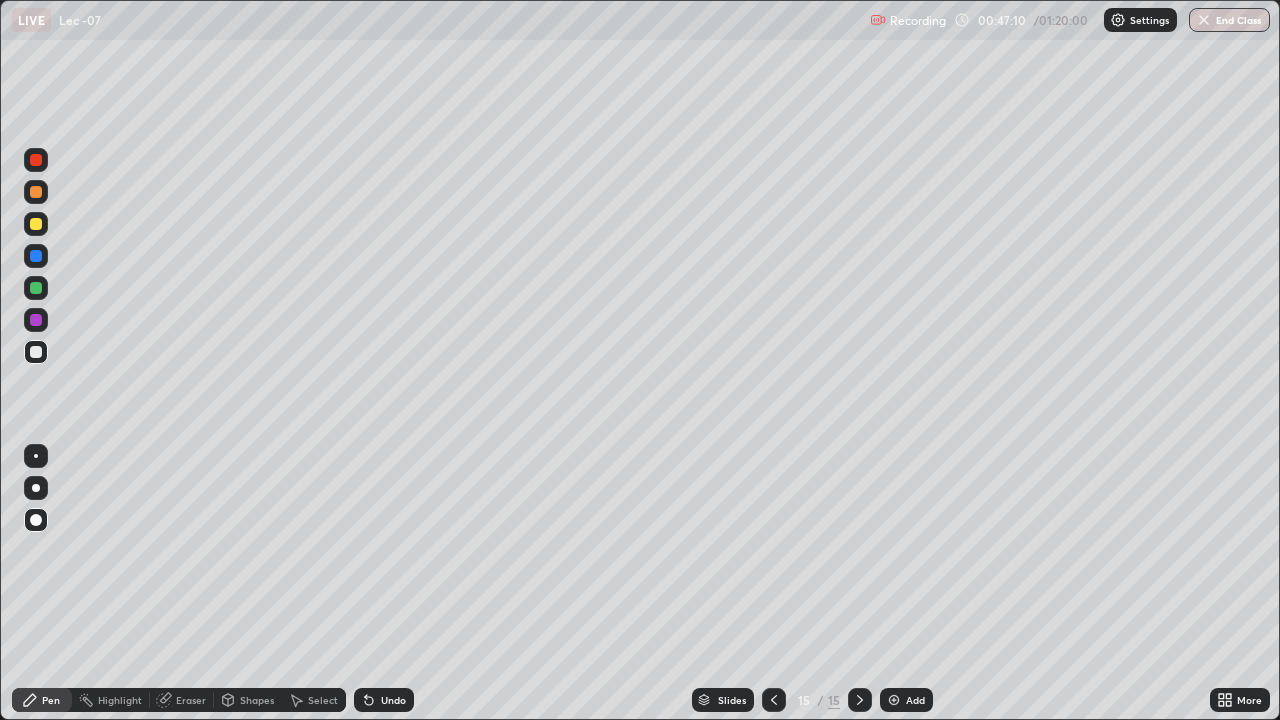 click on "Undo" at bounding box center (393, 700) 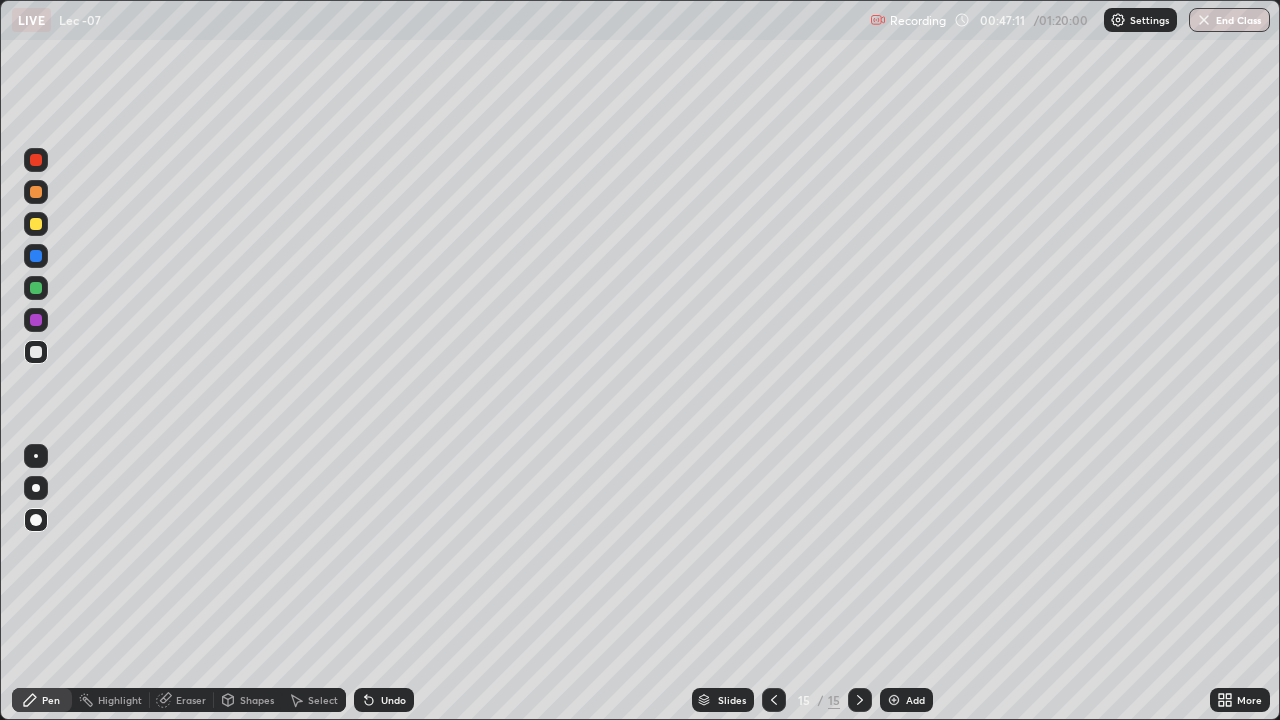 click on "Undo" at bounding box center (393, 700) 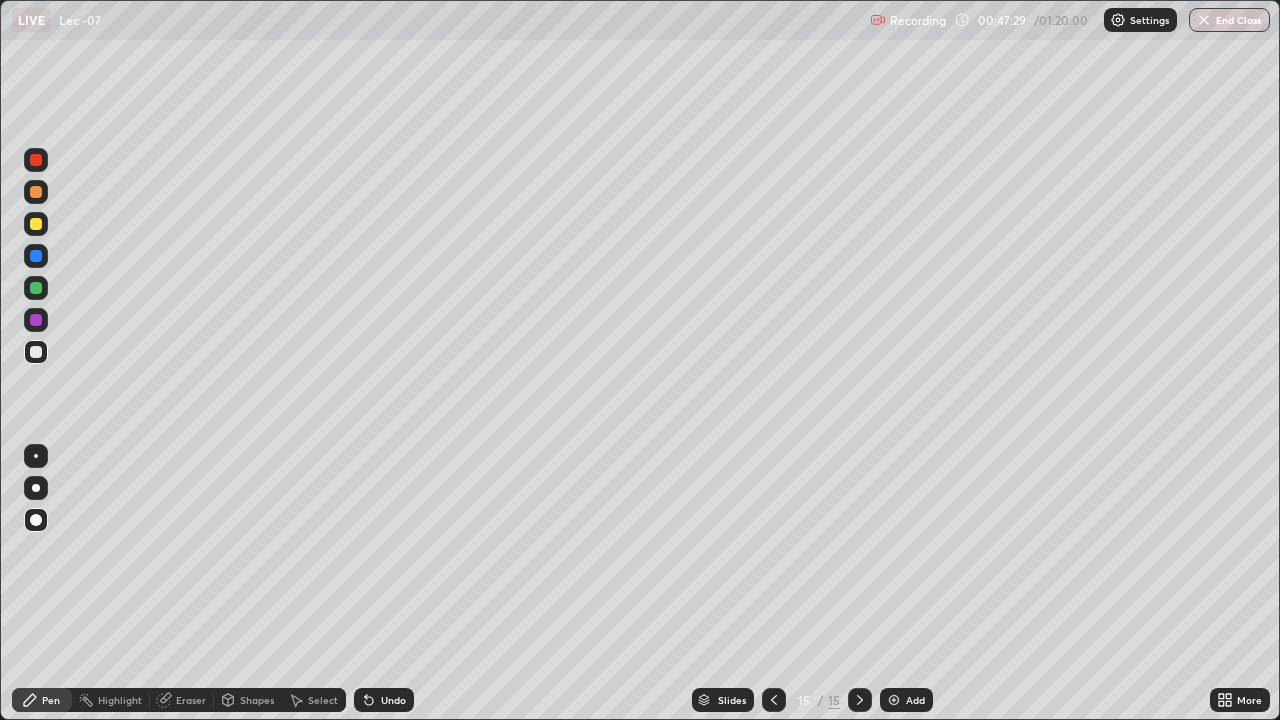 click 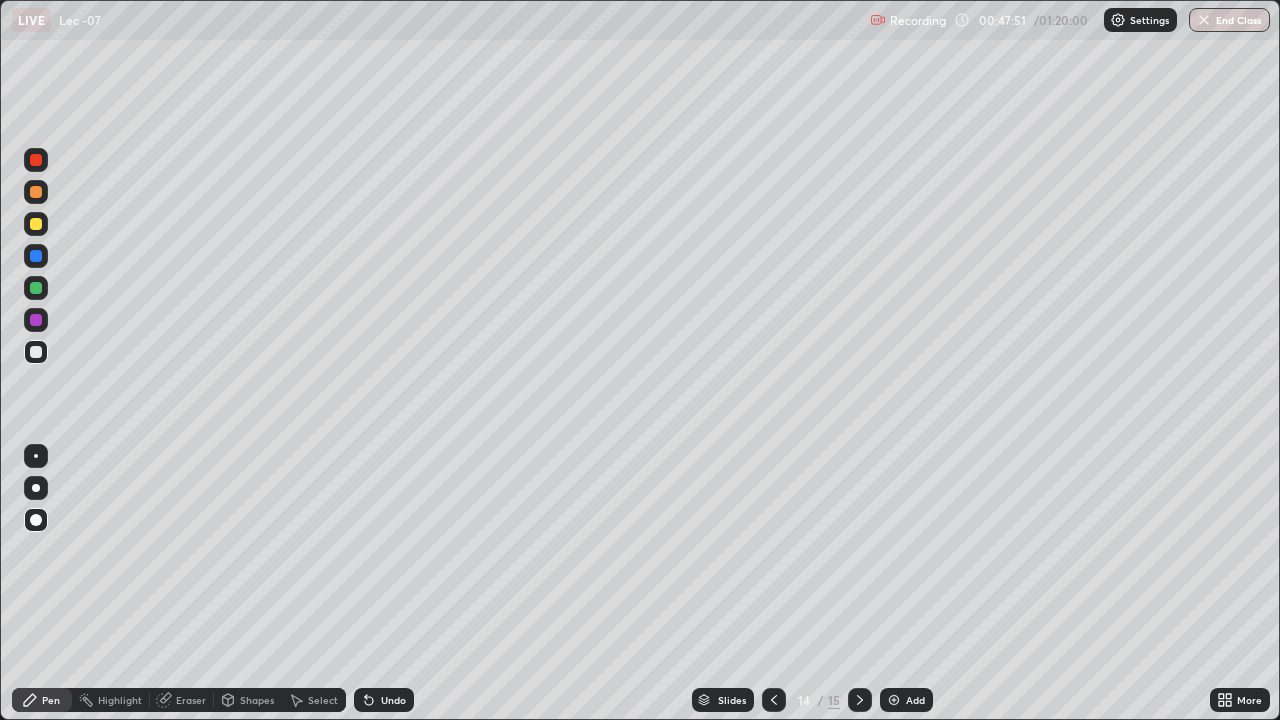 click 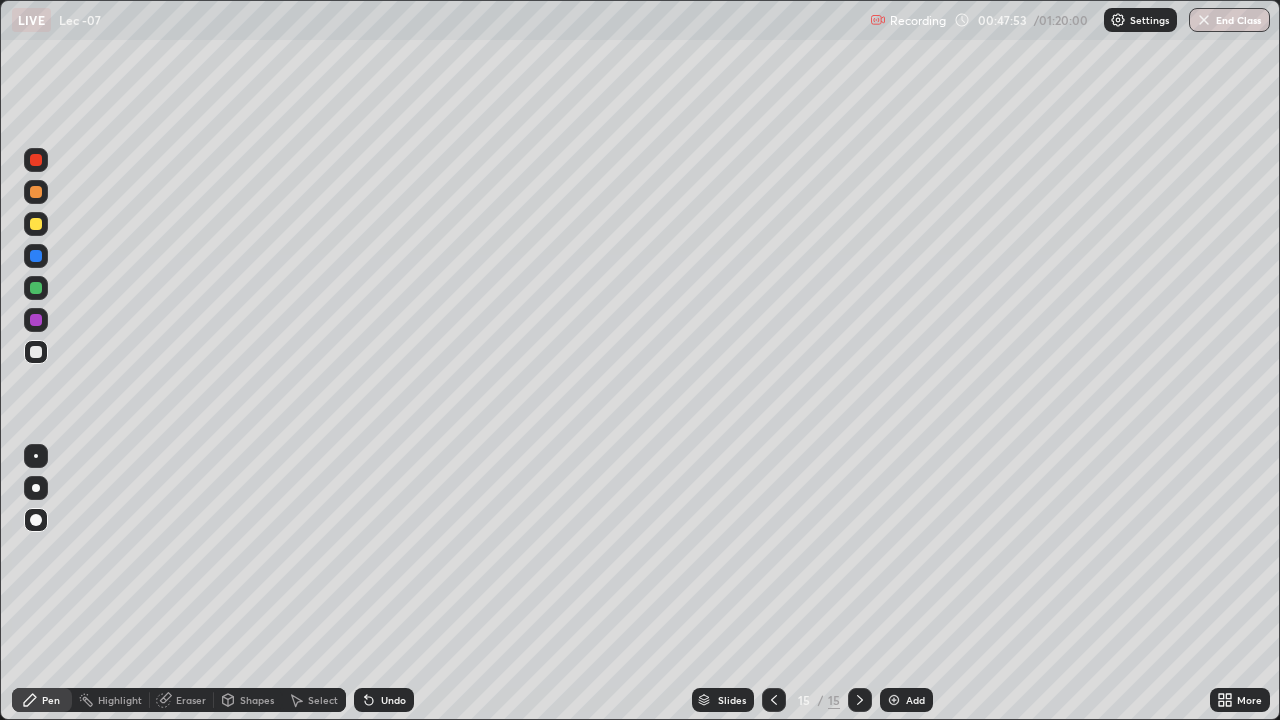 click on "Add" at bounding box center [915, 700] 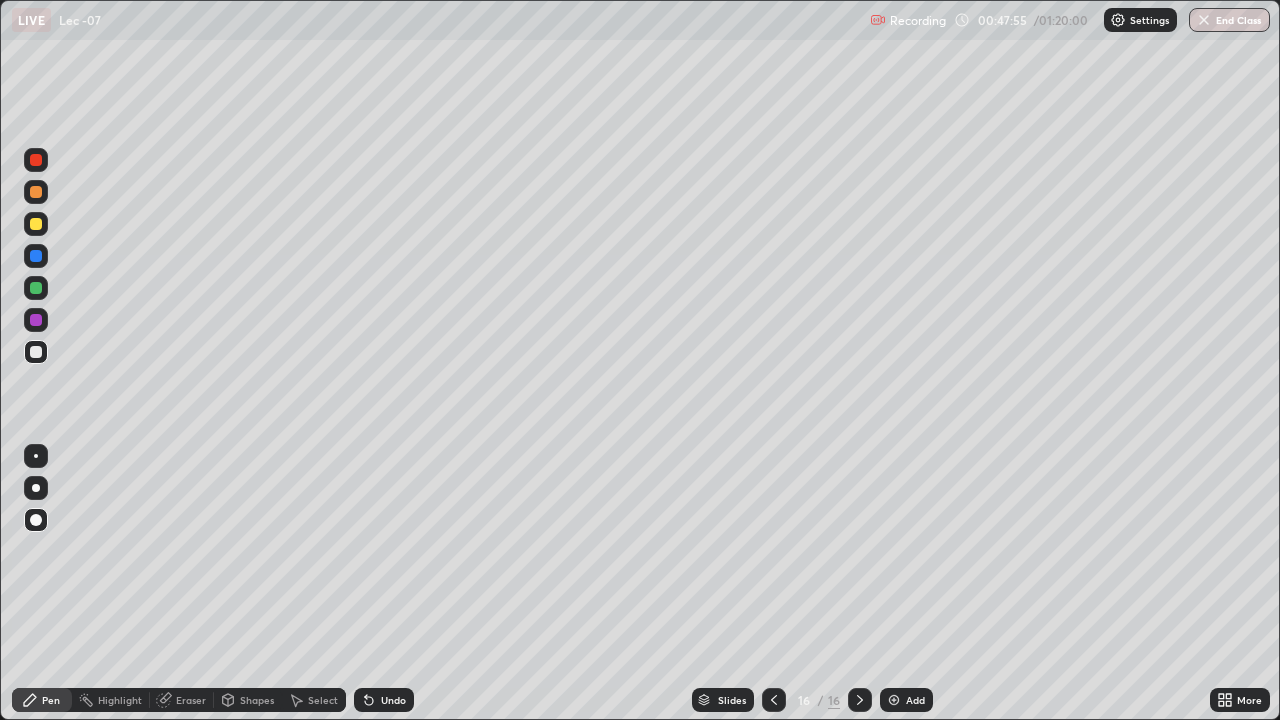 click at bounding box center [36, 456] 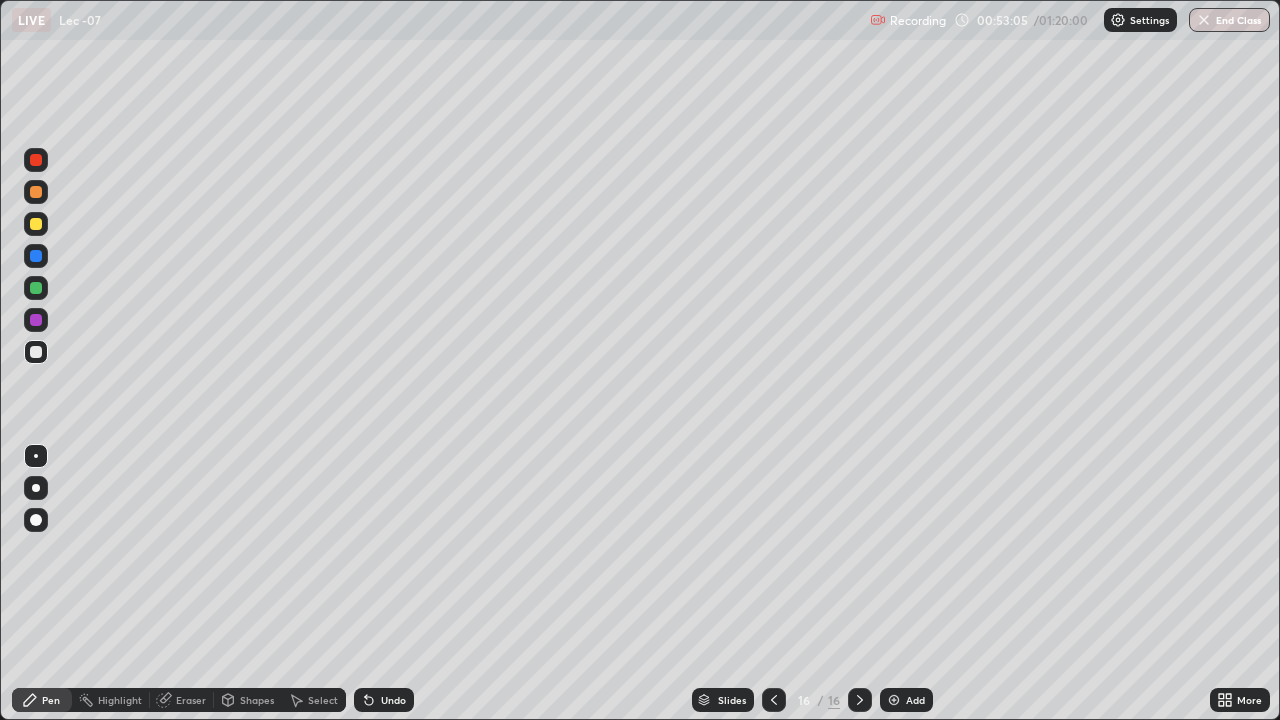 click on "Select" at bounding box center [323, 700] 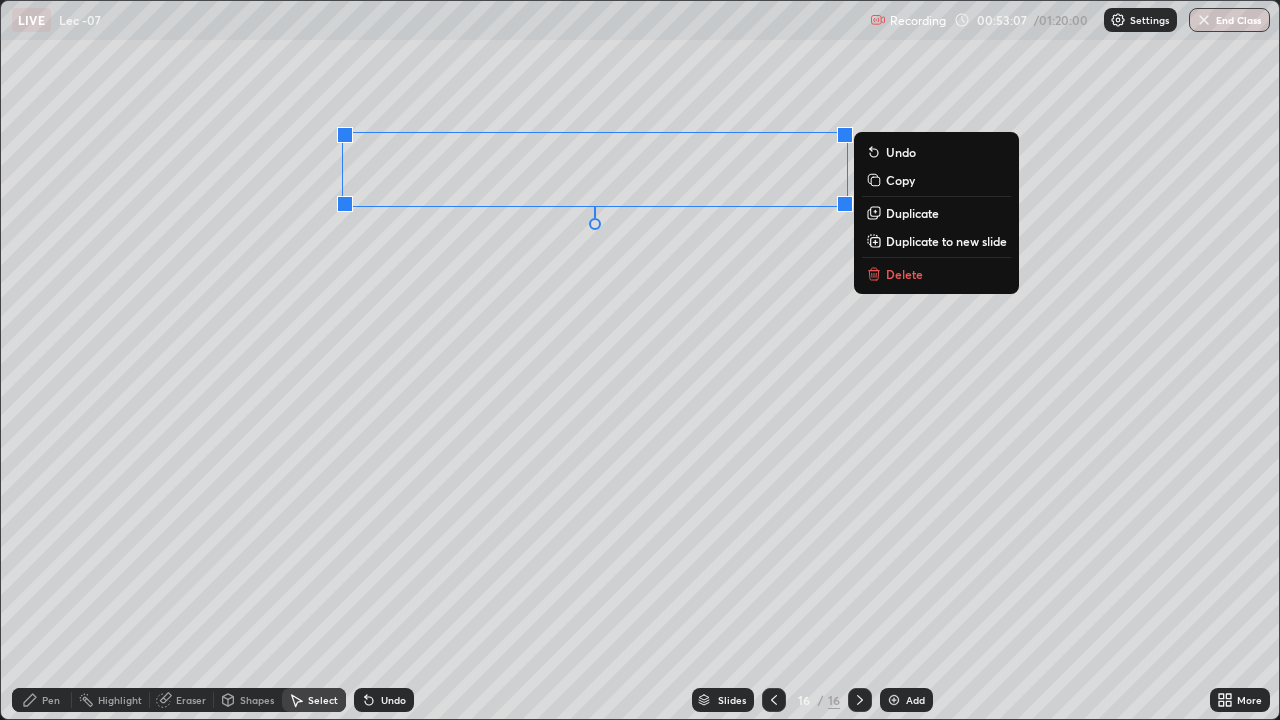 click on "Duplicate to new slide" at bounding box center [946, 241] 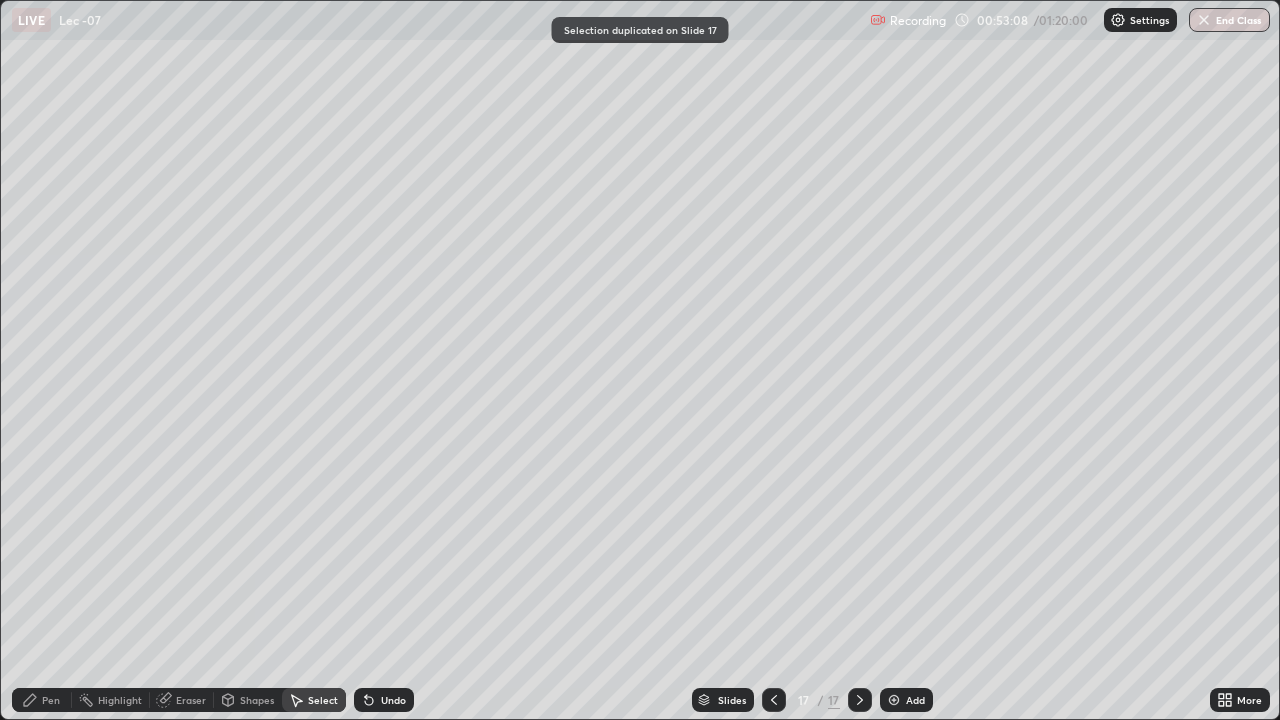 click on "0 ° Undo Copy Duplicate Duplicate to new slide Delete" at bounding box center (640, 360) 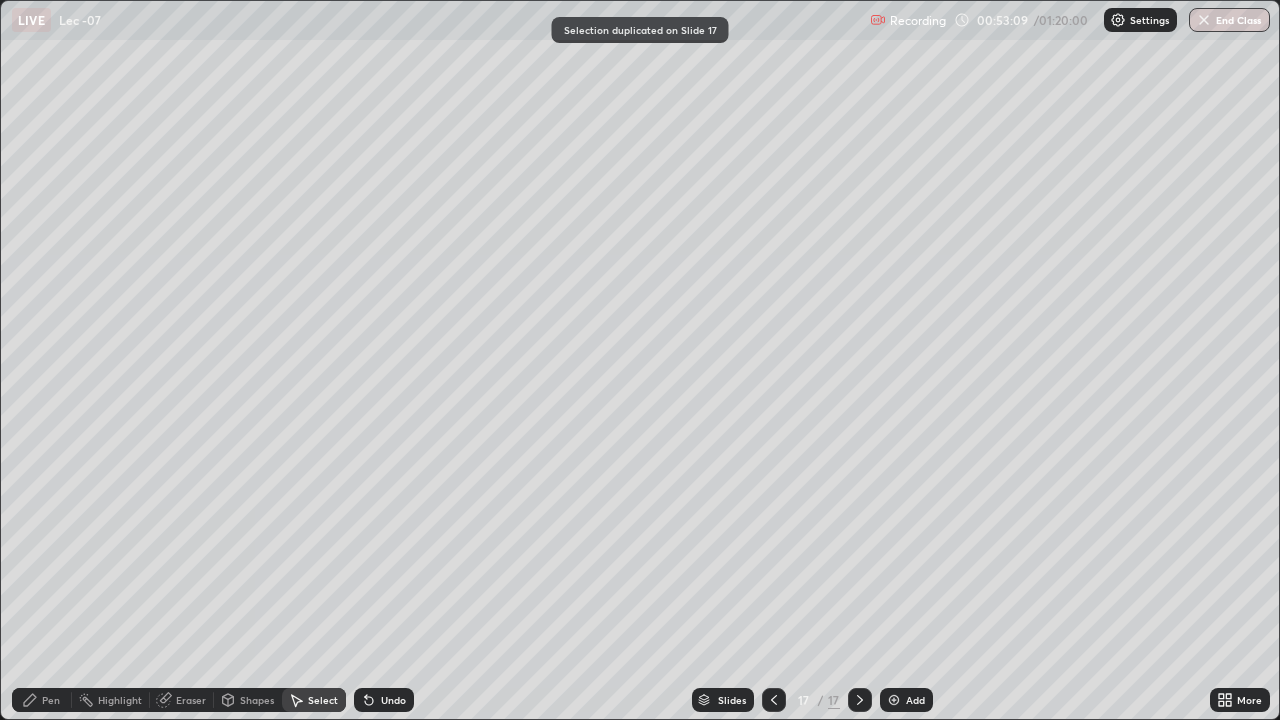 click on "Pen" at bounding box center [51, 700] 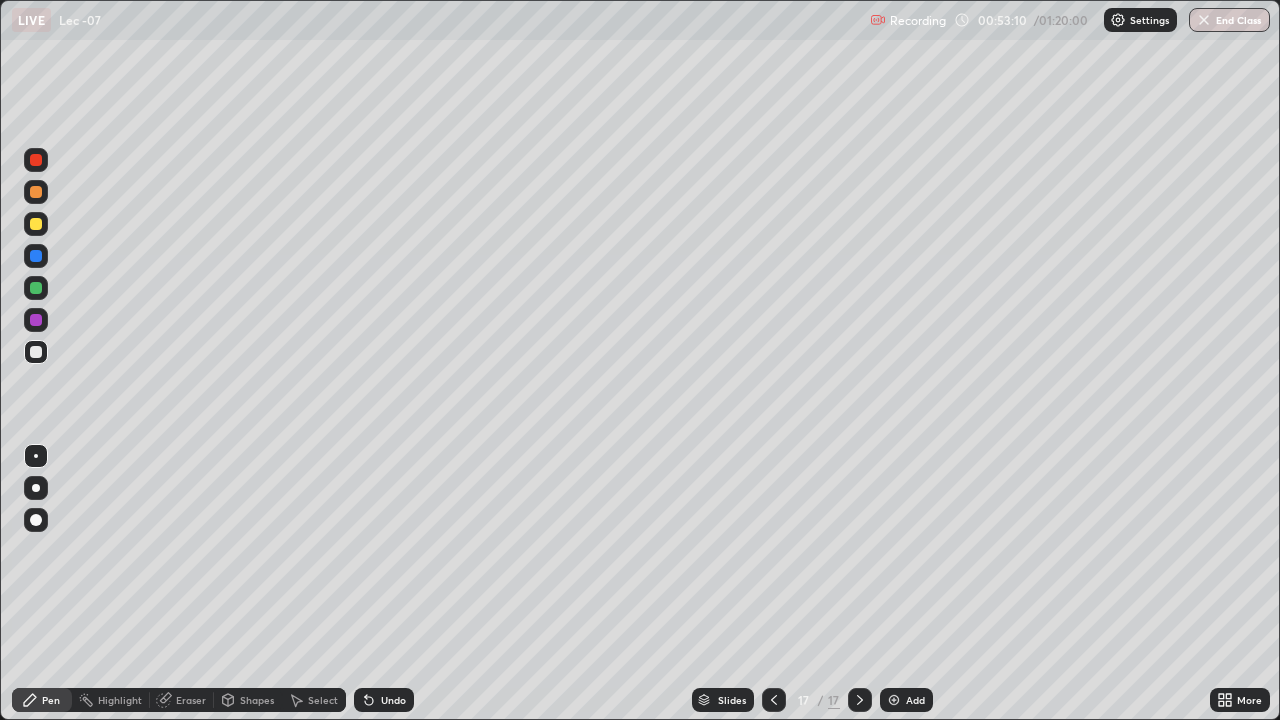click at bounding box center (36, 288) 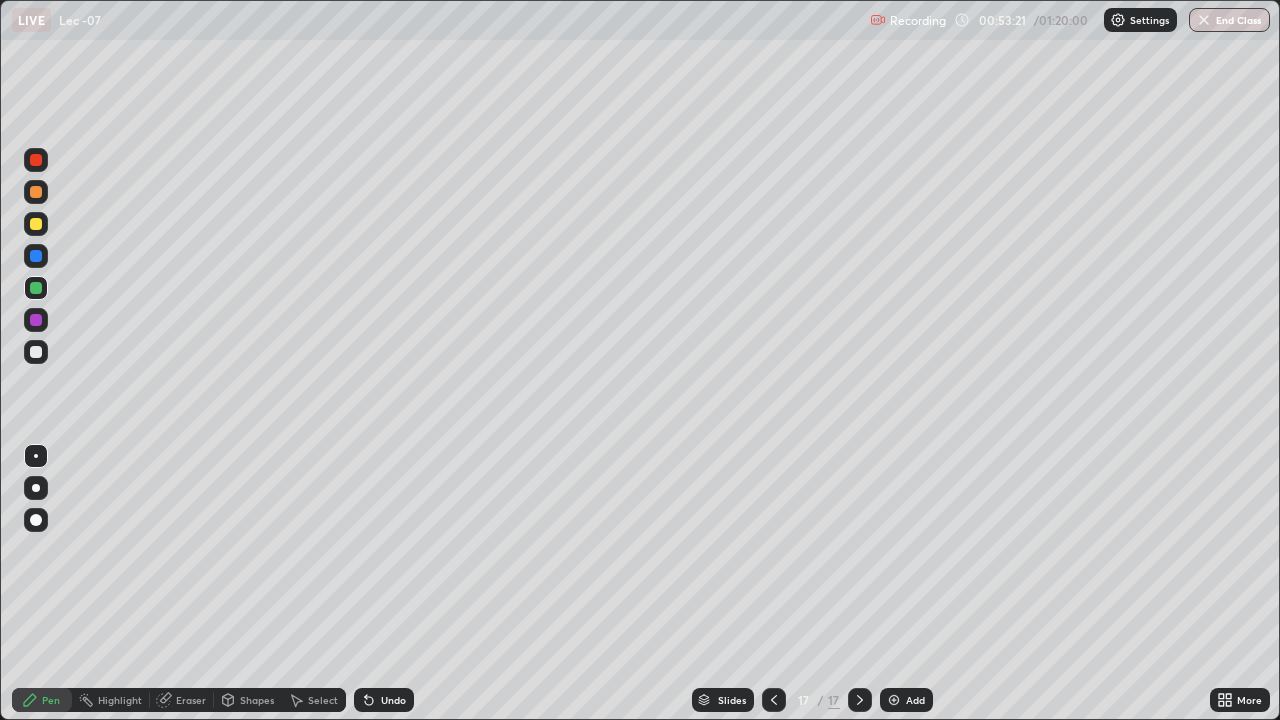 click on "Undo" at bounding box center [393, 700] 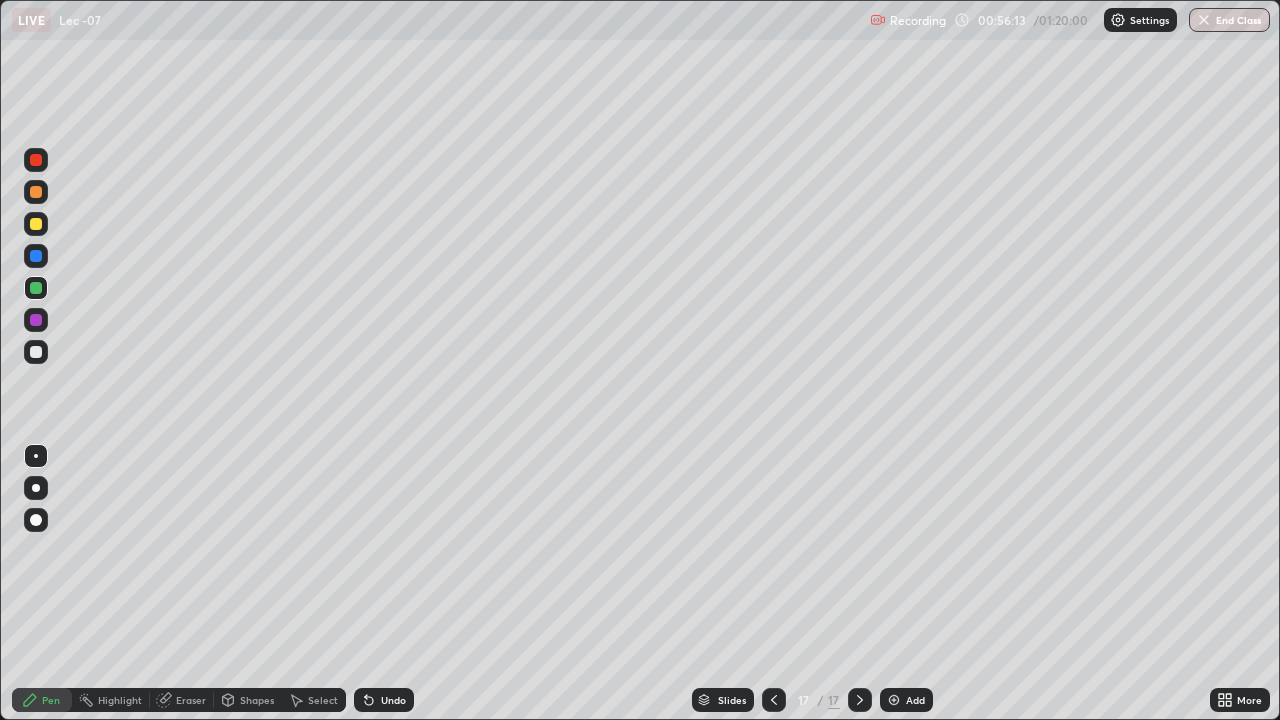 click on "Add" at bounding box center (915, 700) 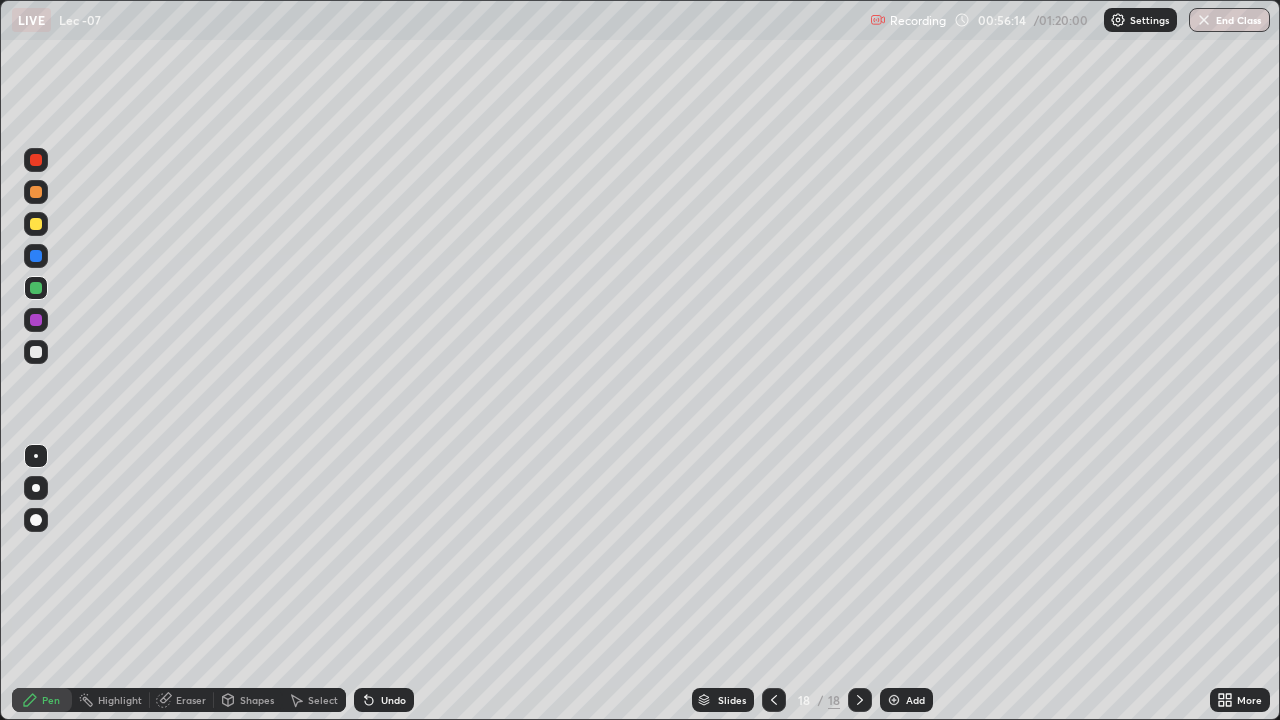 click at bounding box center (36, 352) 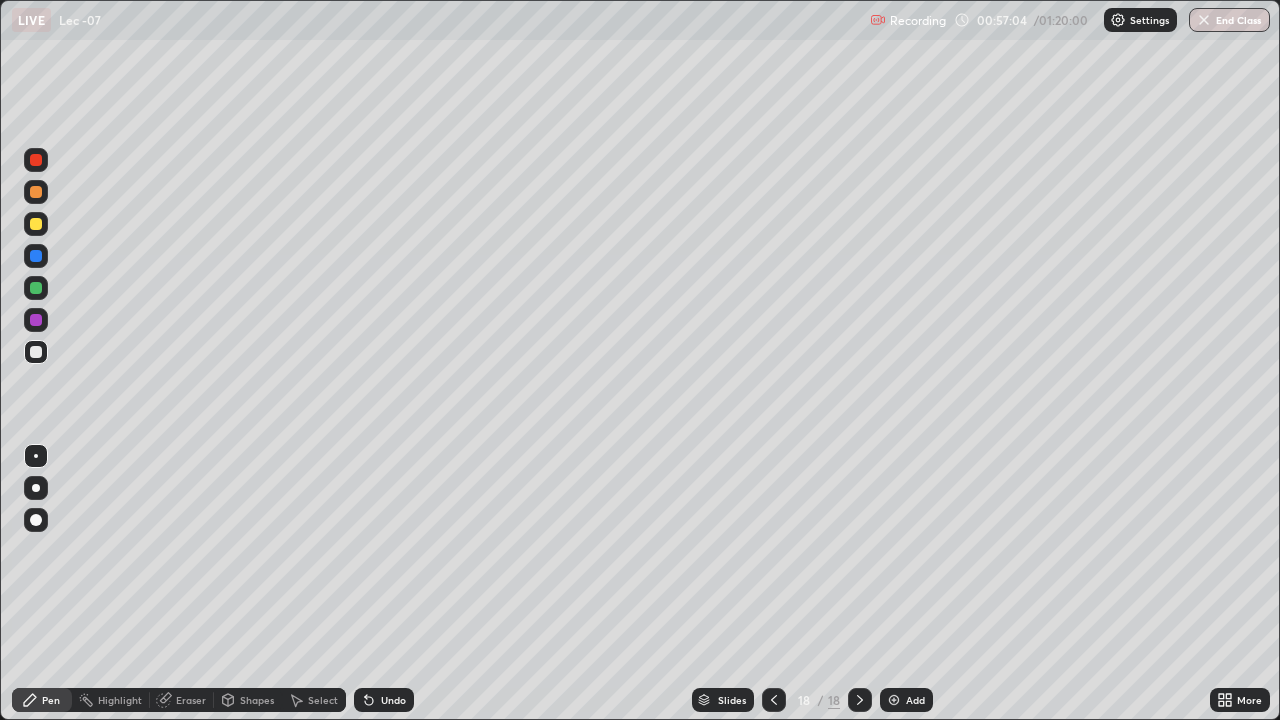 click on "Undo" at bounding box center (393, 700) 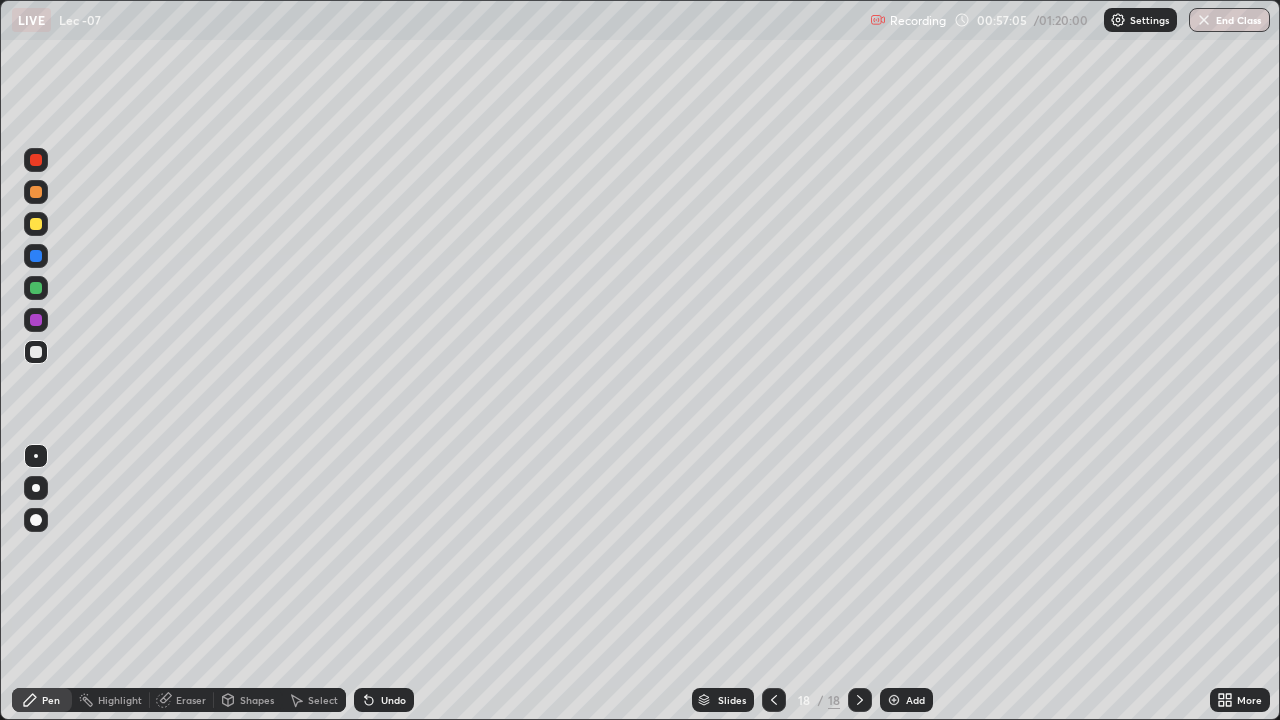click on "Undo" at bounding box center (384, 700) 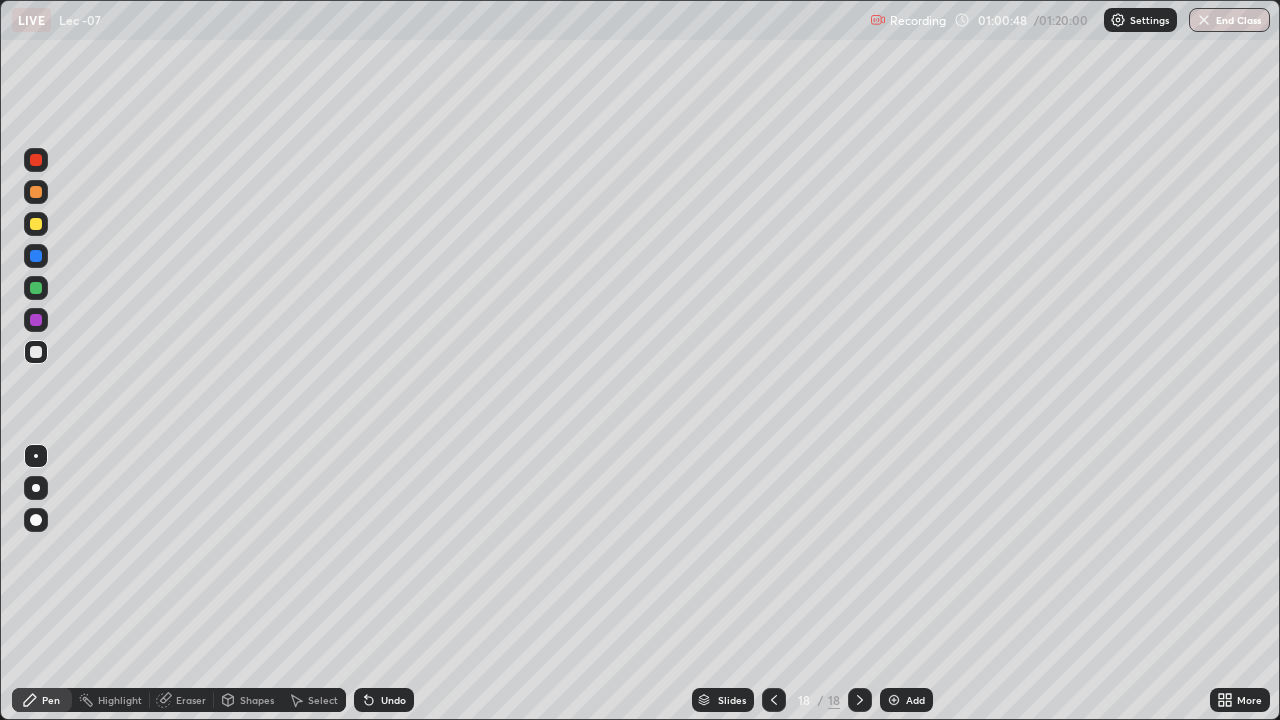 click on "Select" at bounding box center [323, 700] 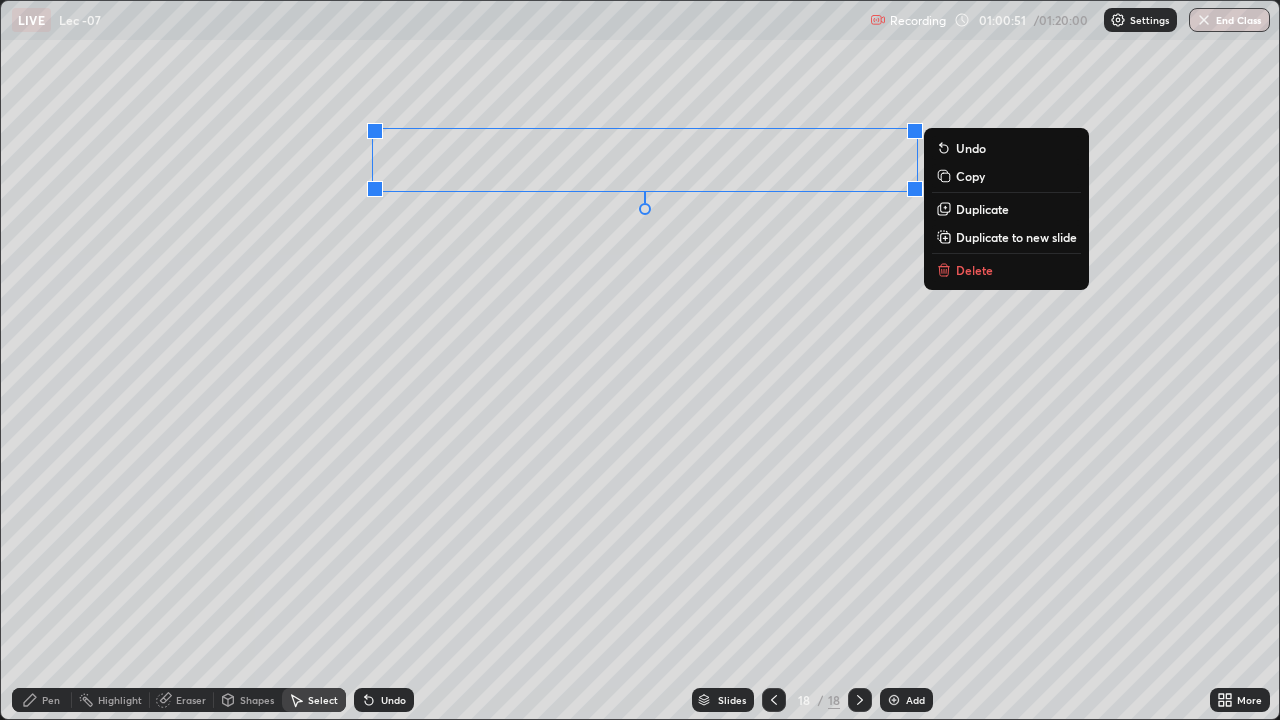 click on "Duplicate to new slide" at bounding box center [1016, 237] 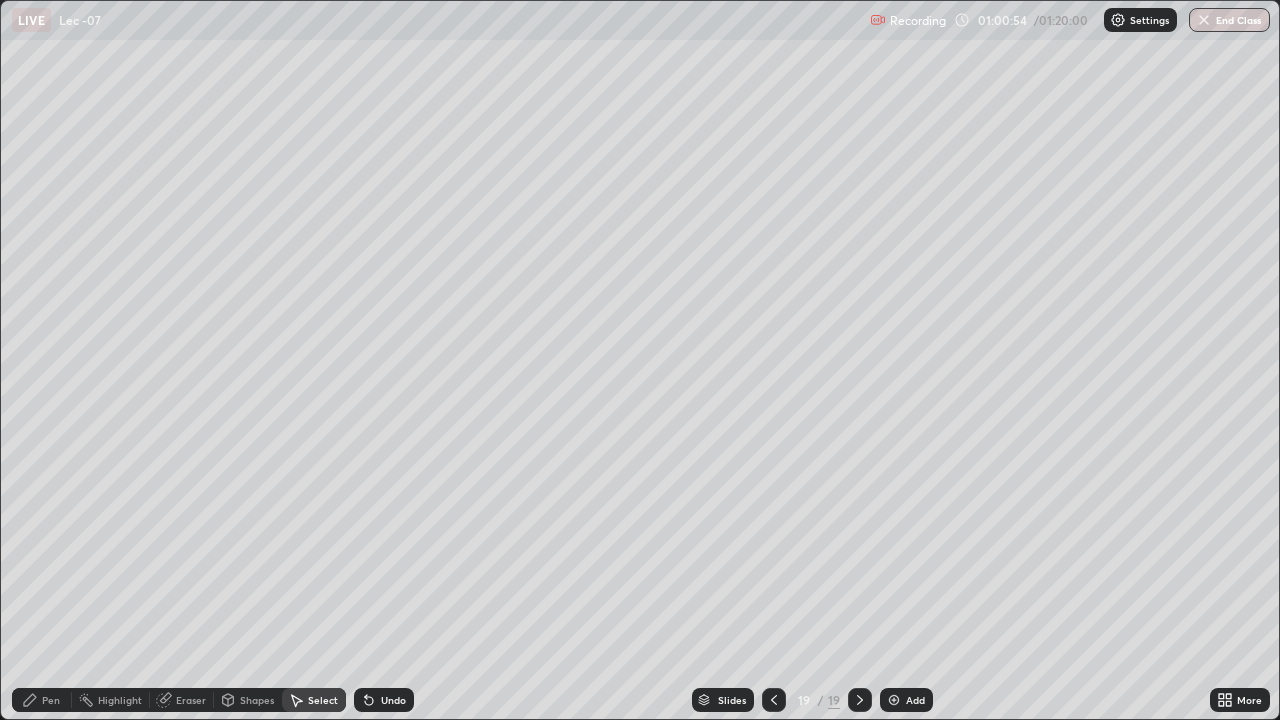 click on "Pen" at bounding box center (51, 700) 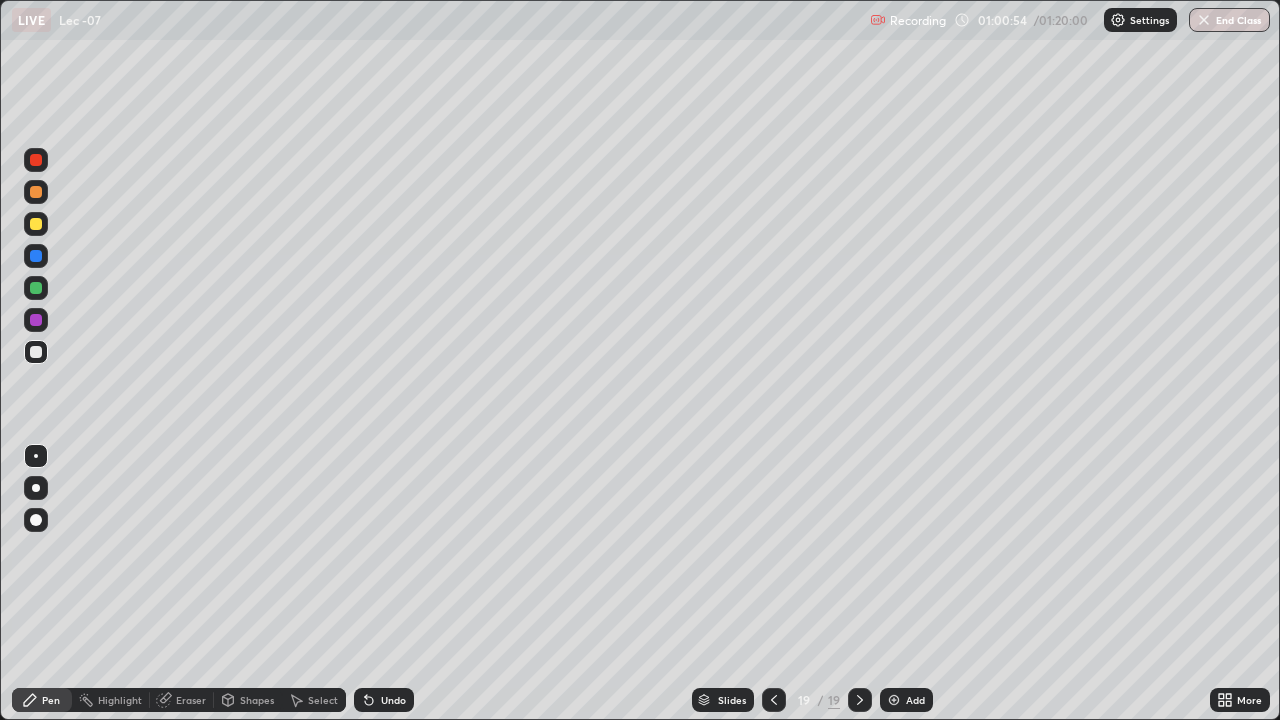 click at bounding box center [36, 456] 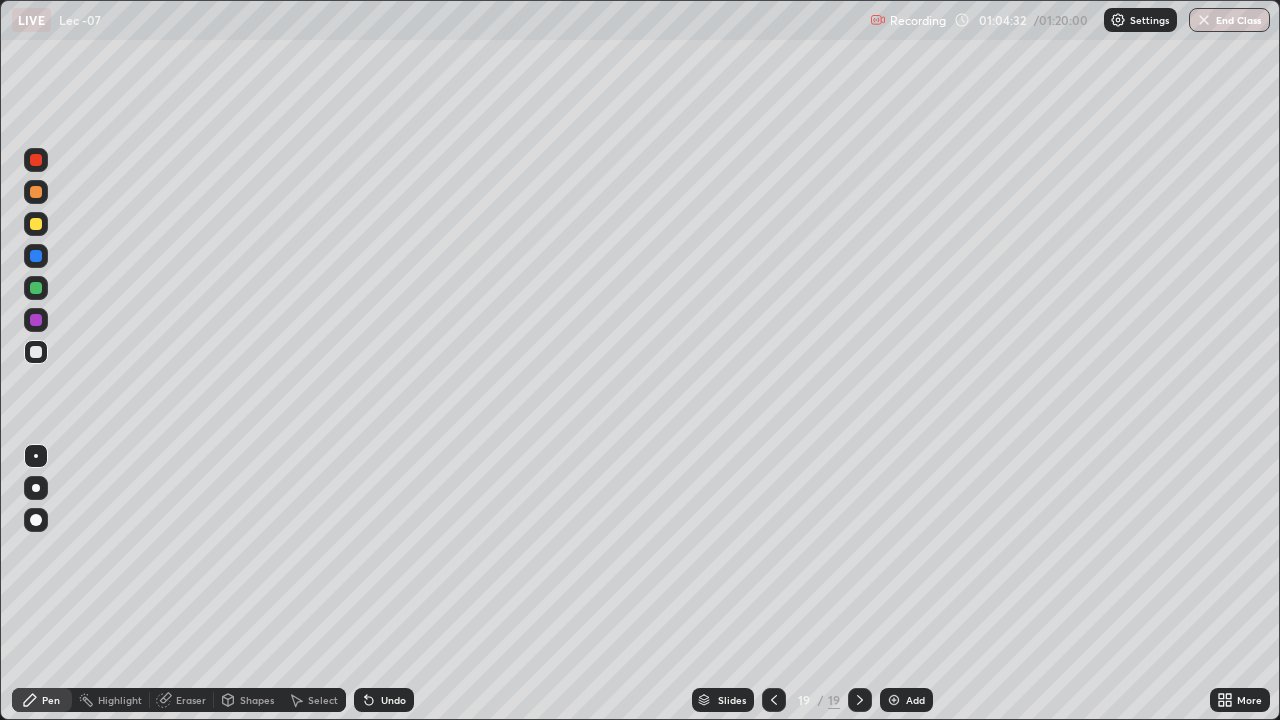 click on "Add" at bounding box center (915, 700) 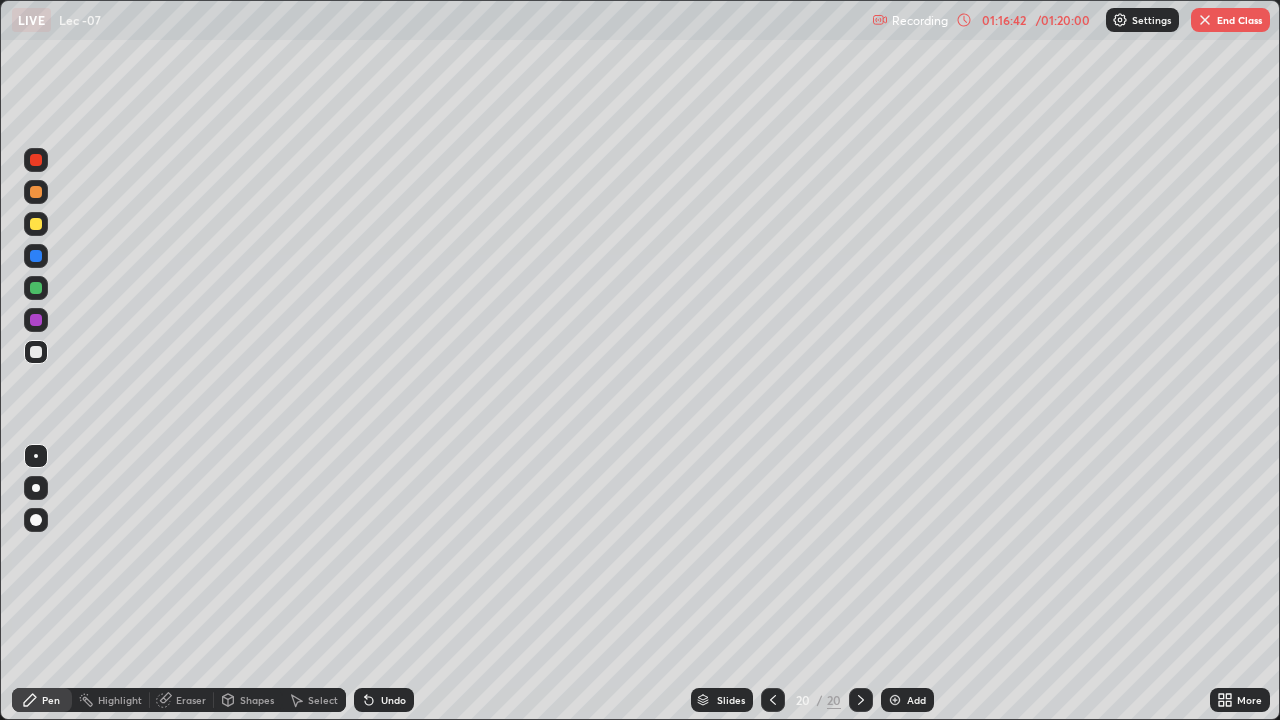 click on "End Class" at bounding box center [1230, 20] 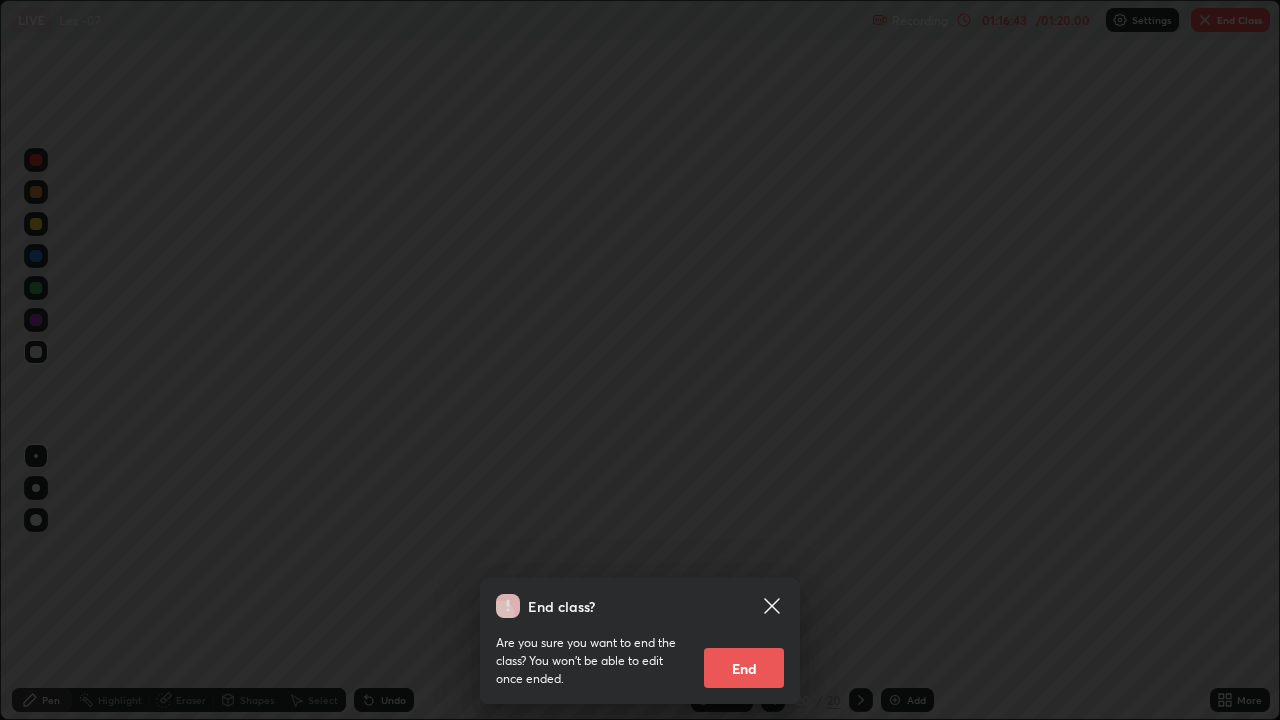 click on "End" at bounding box center (744, 668) 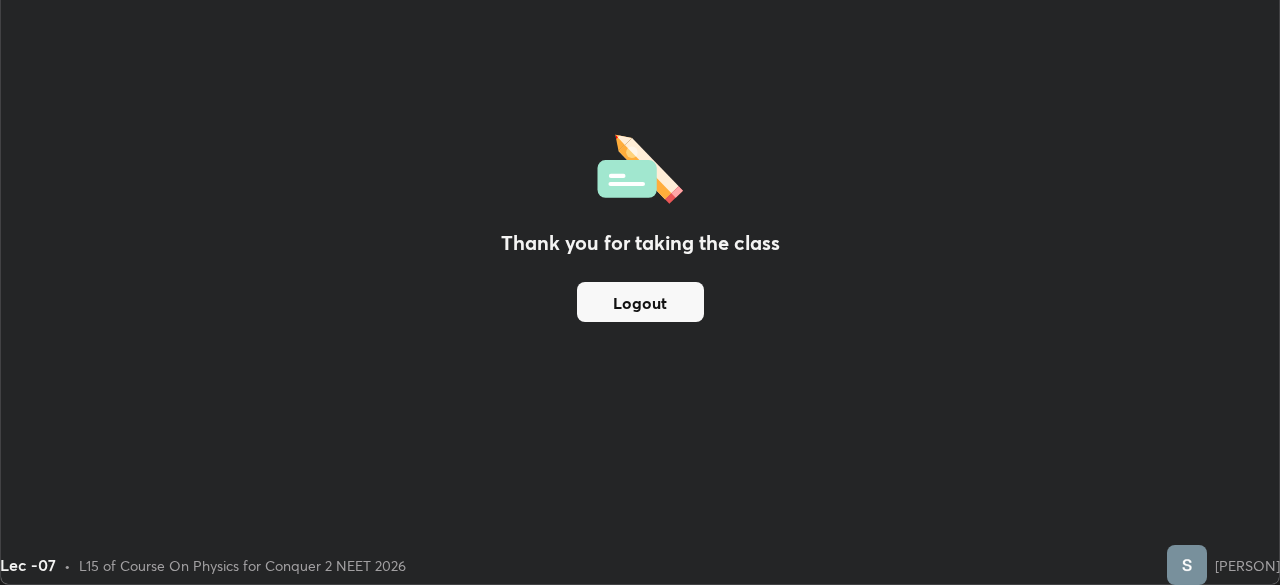 scroll, scrollTop: 585, scrollLeft: 1280, axis: both 